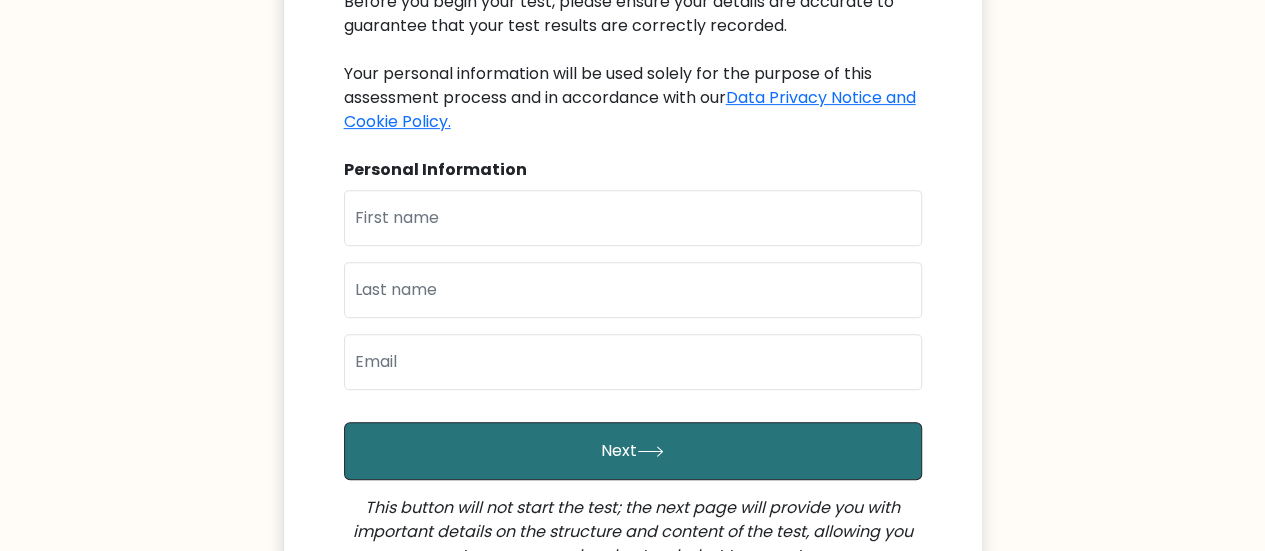 scroll, scrollTop: 299, scrollLeft: 0, axis: vertical 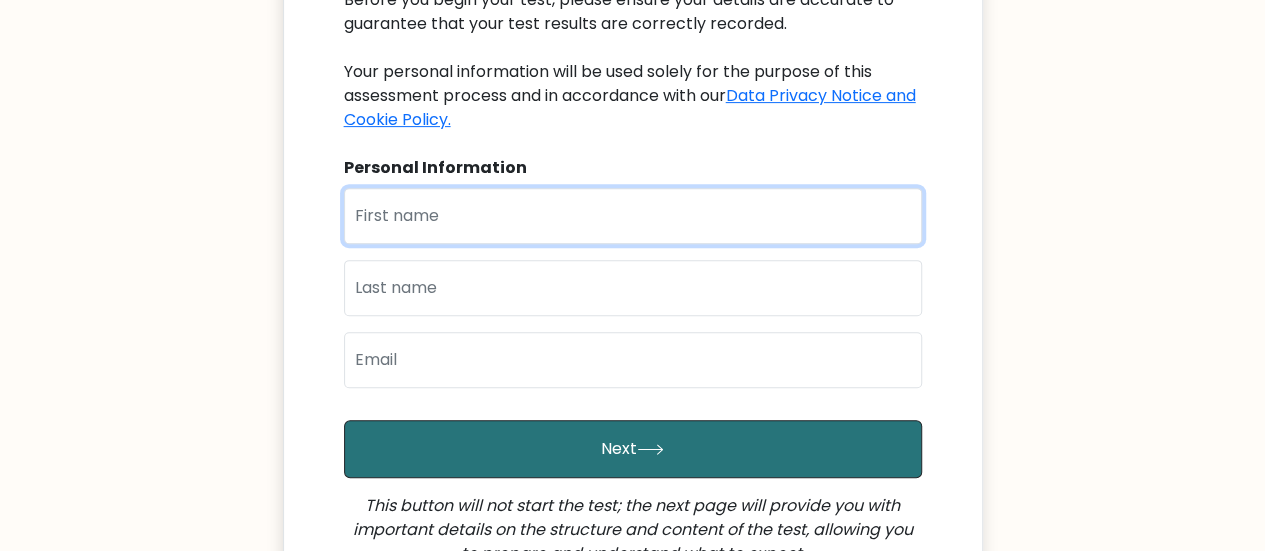 click at bounding box center [633, 216] 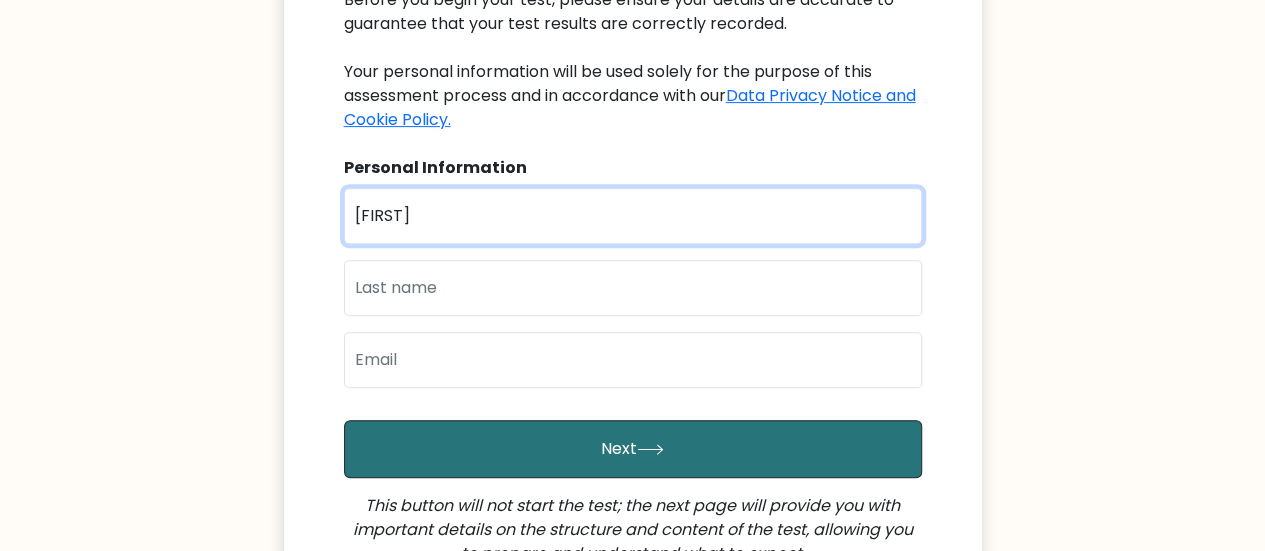 type on "[FIRST]" 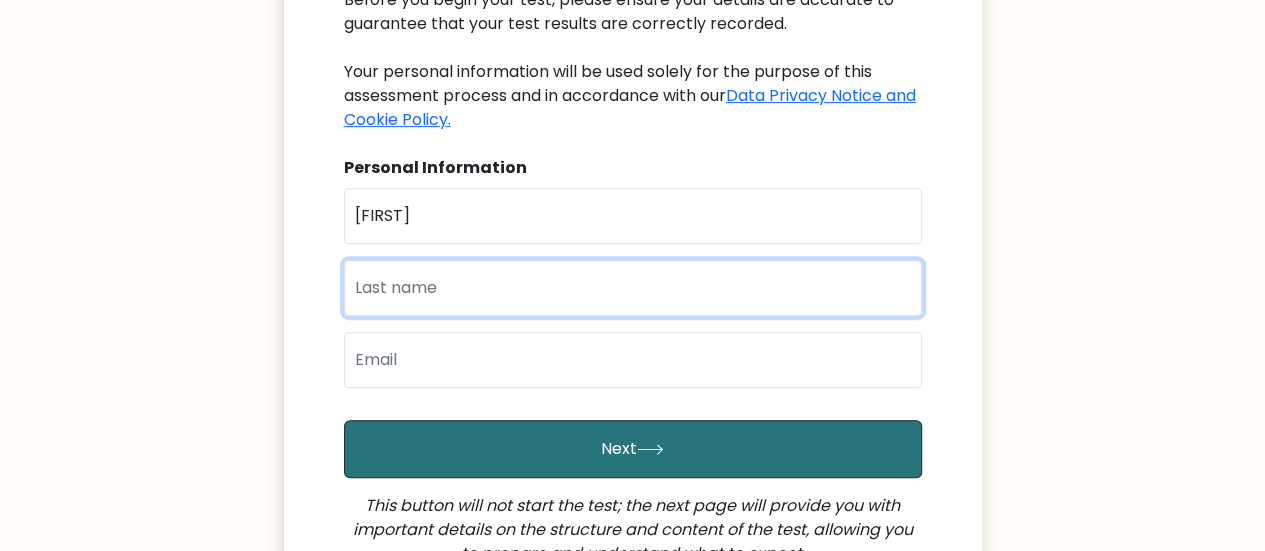 click at bounding box center [633, 288] 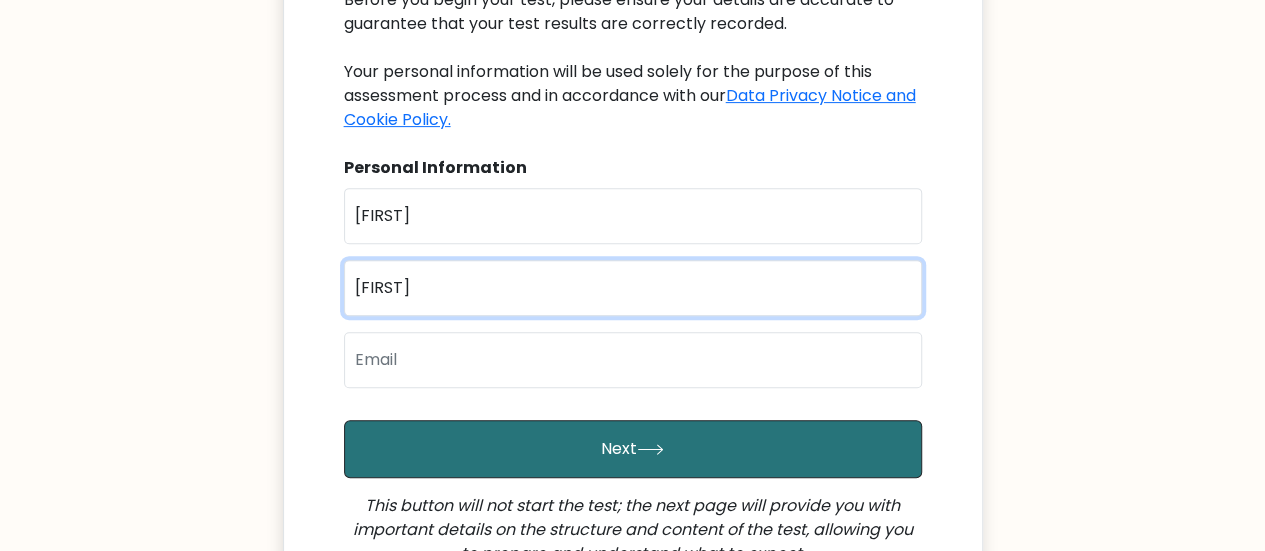 type on "Olamilekan" 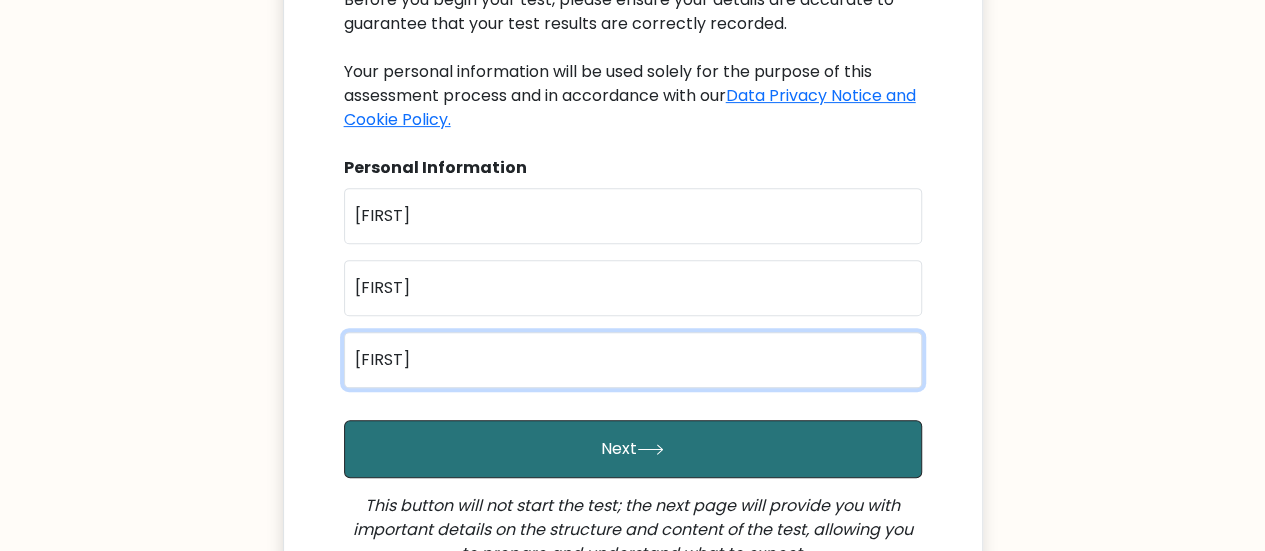 type on "ejireolamilekan@gmail.com" 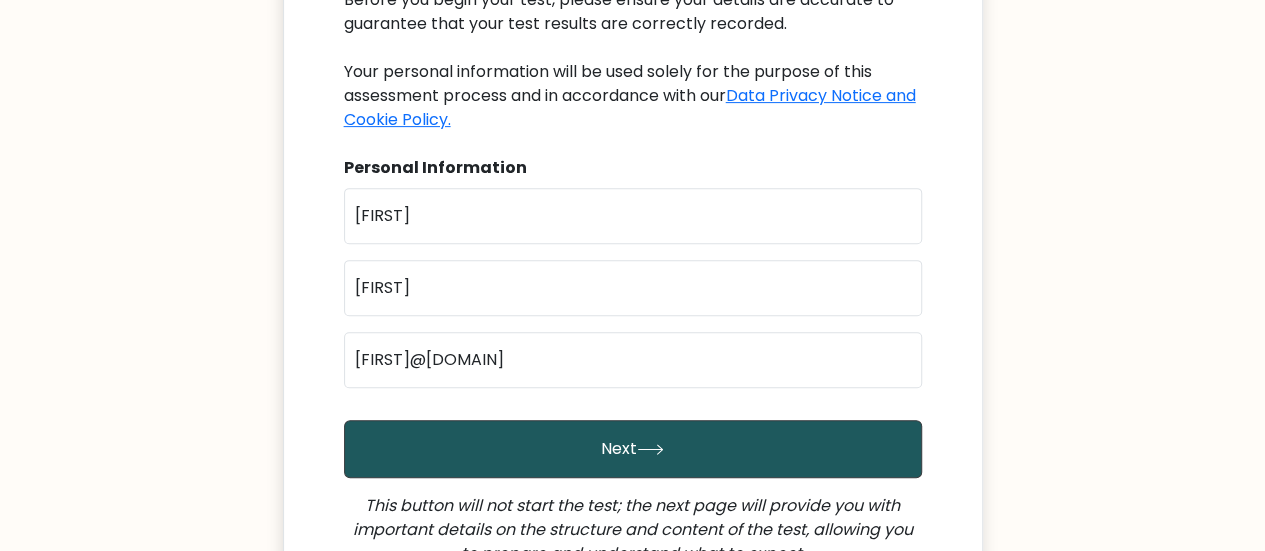 click on "Next" at bounding box center (633, 449) 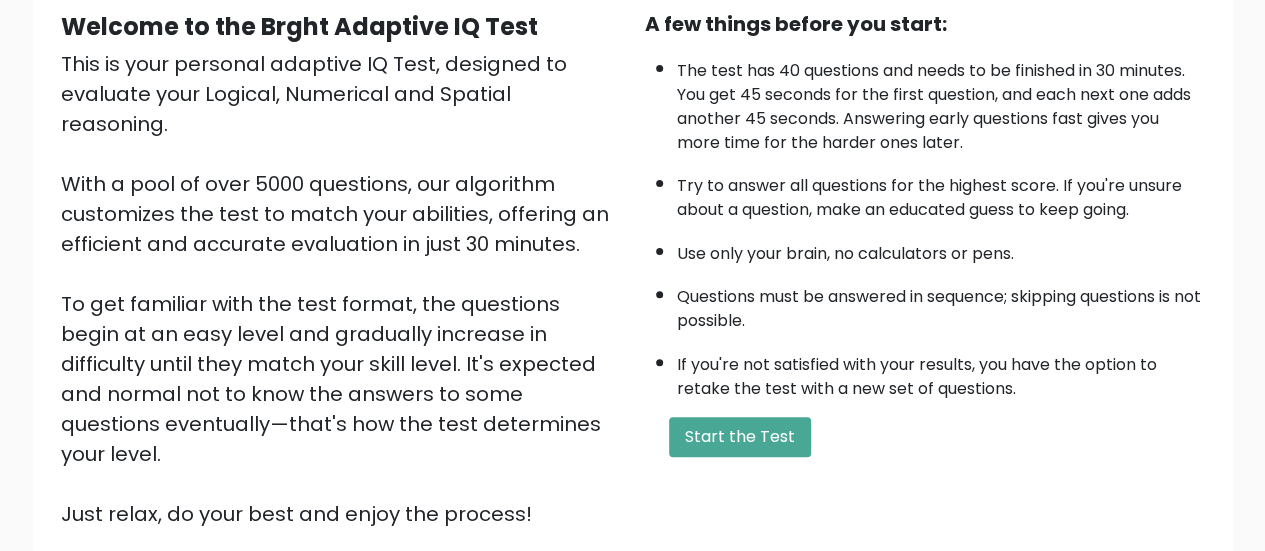 scroll, scrollTop: 198, scrollLeft: 0, axis: vertical 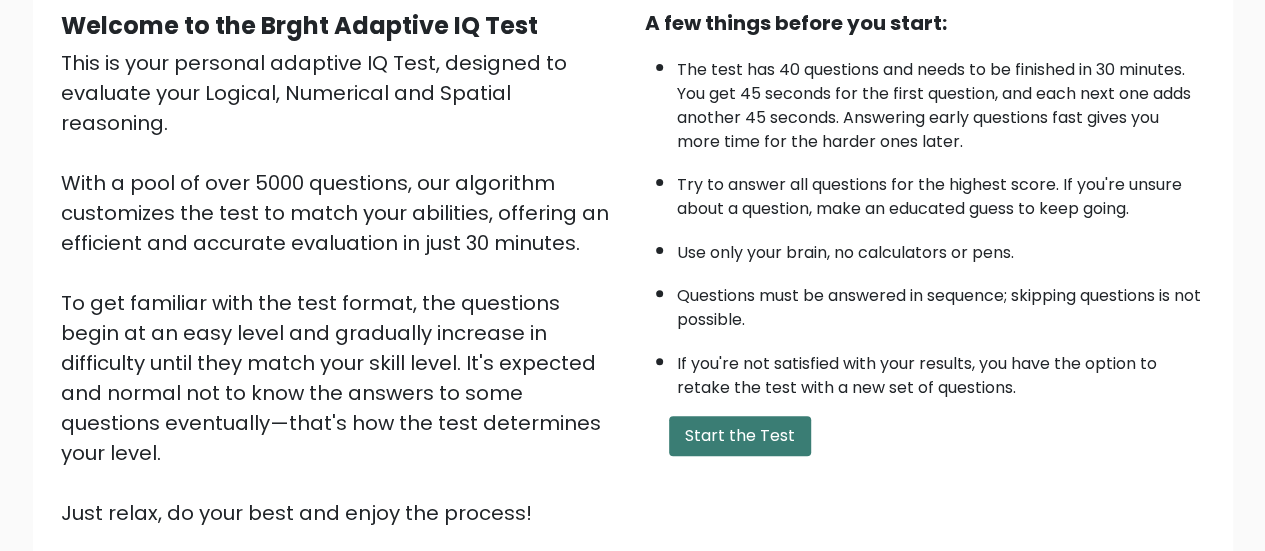 click on "Start the Test" at bounding box center [740, 436] 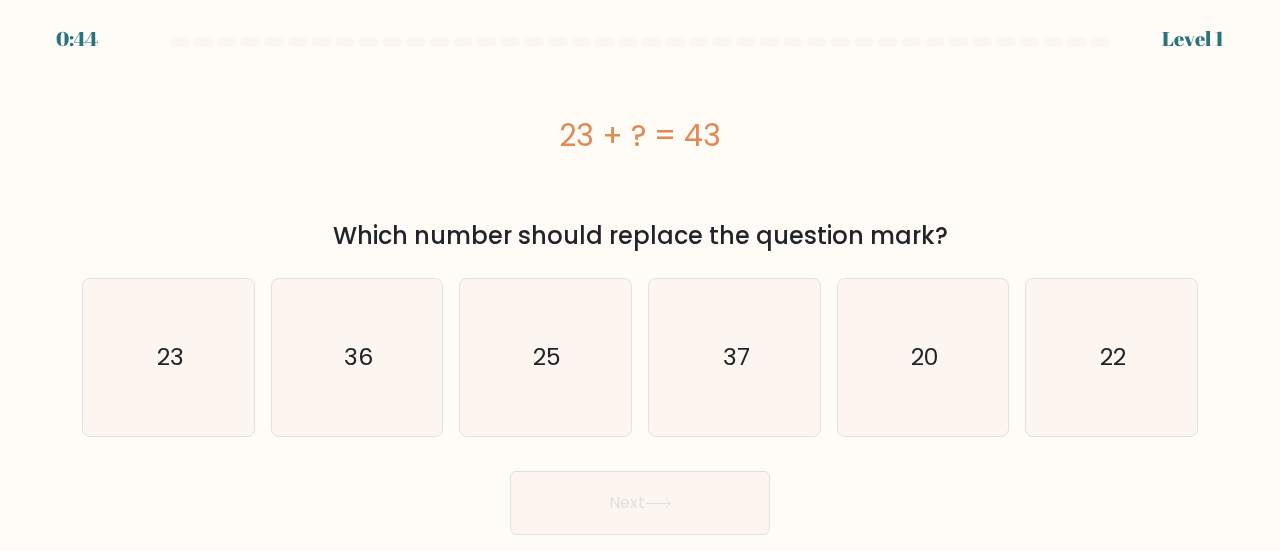 scroll, scrollTop: 0, scrollLeft: 0, axis: both 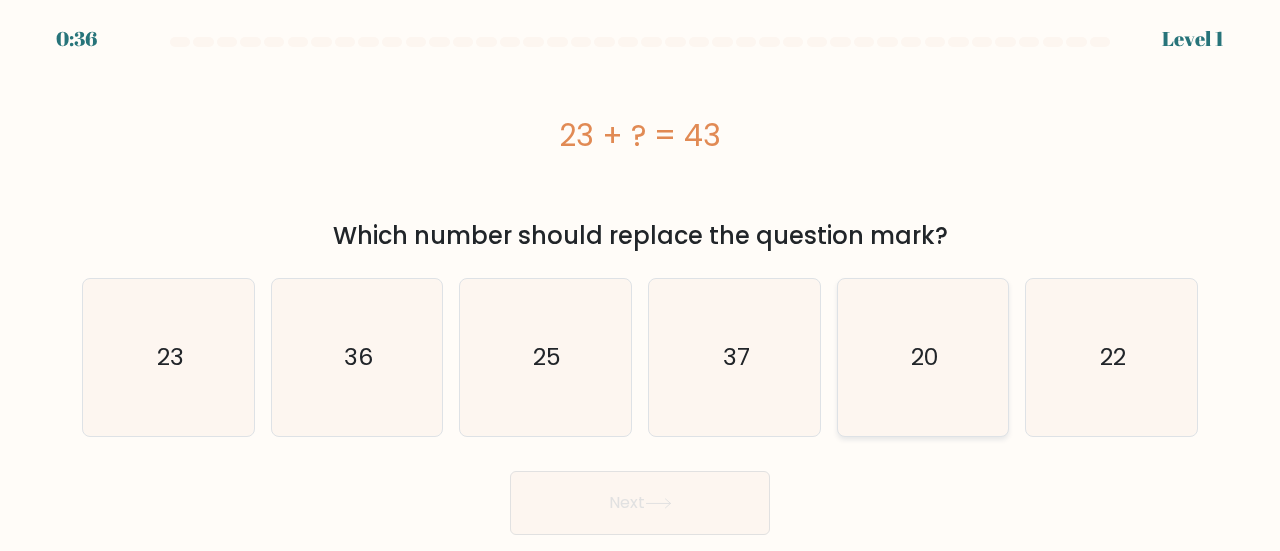 click on "20" 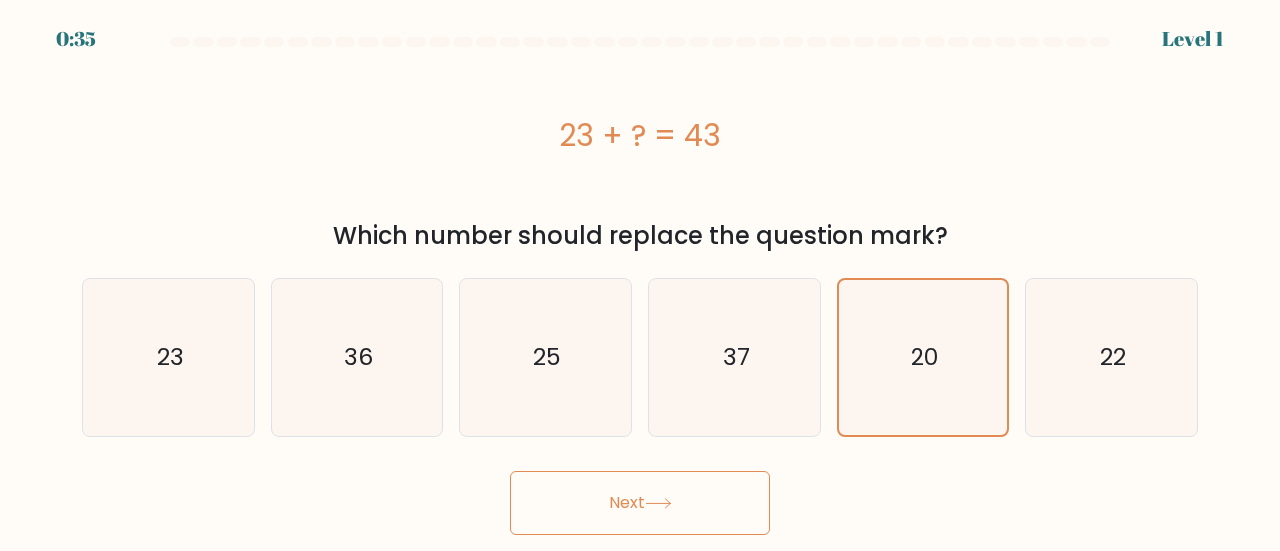 click on "Next" at bounding box center [640, 503] 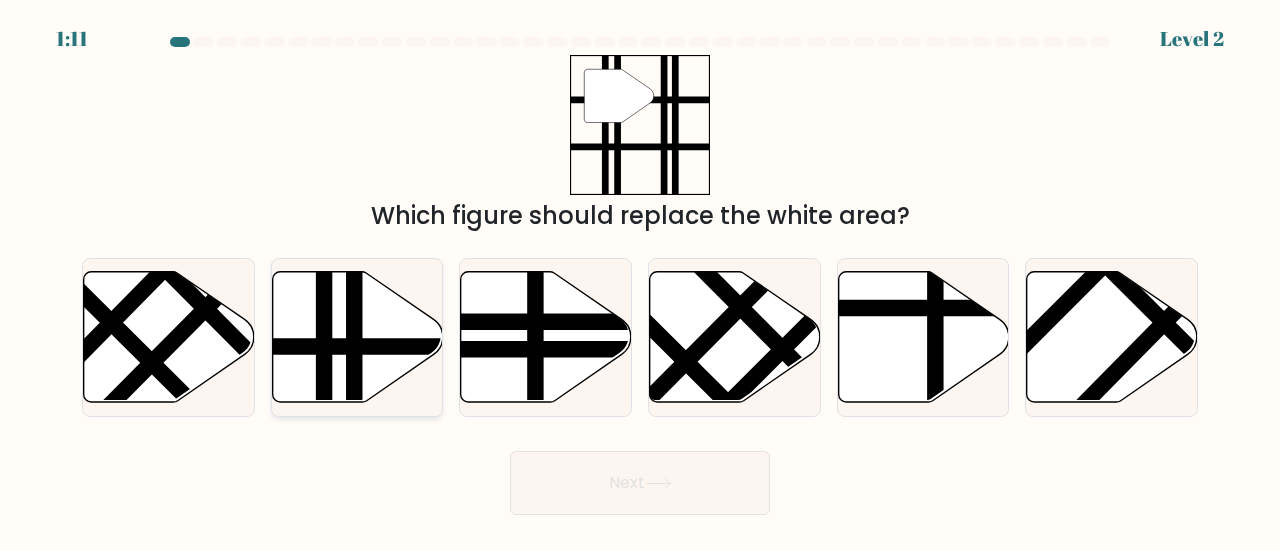 click 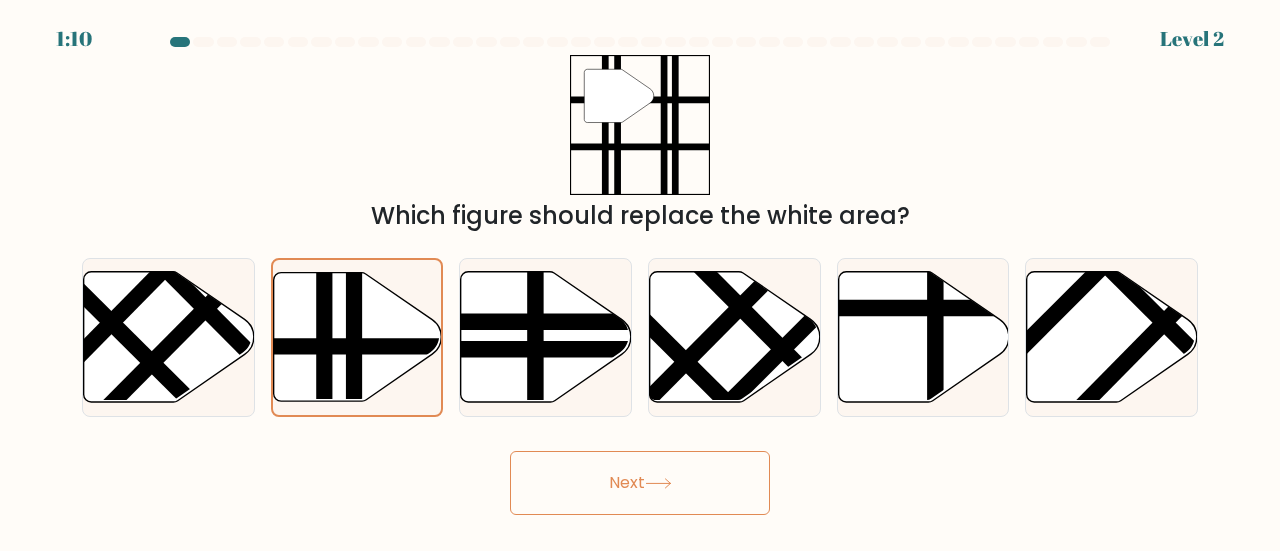 click 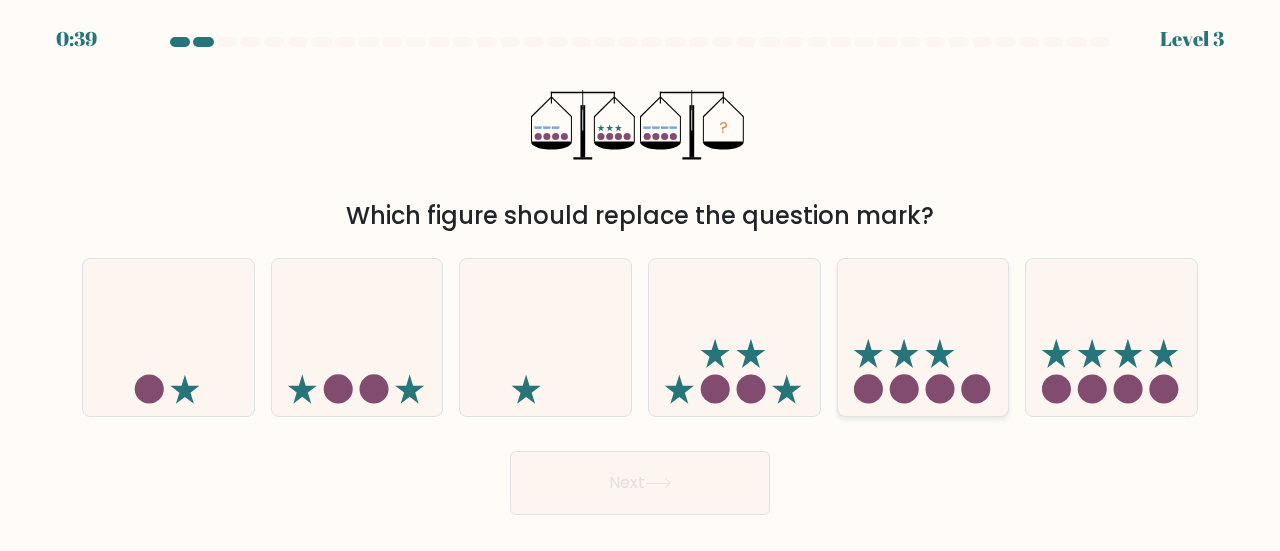 click 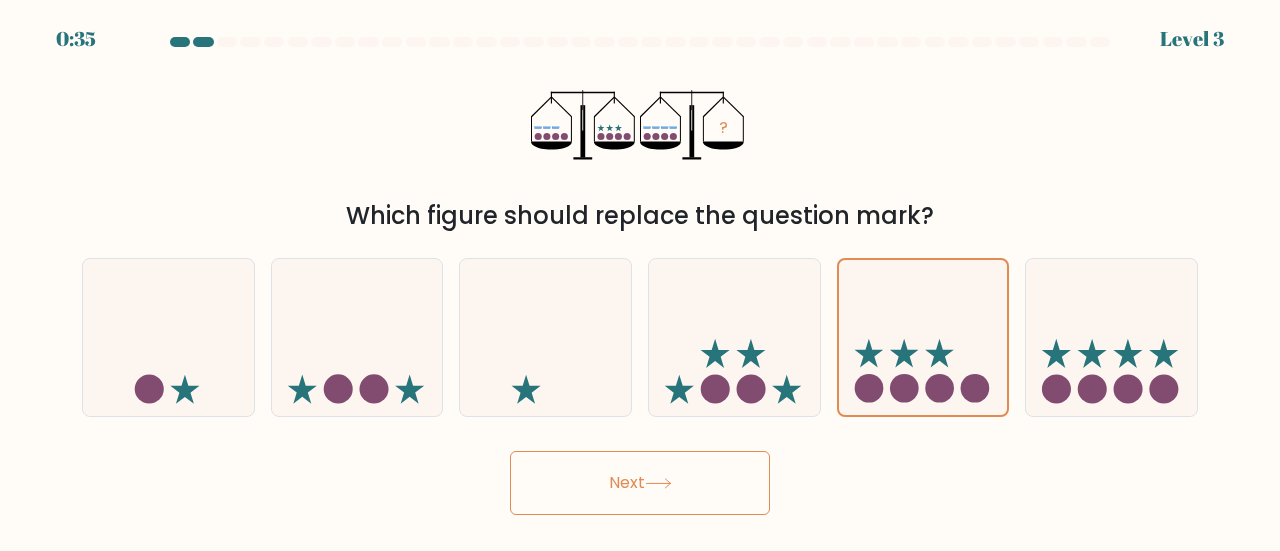 click 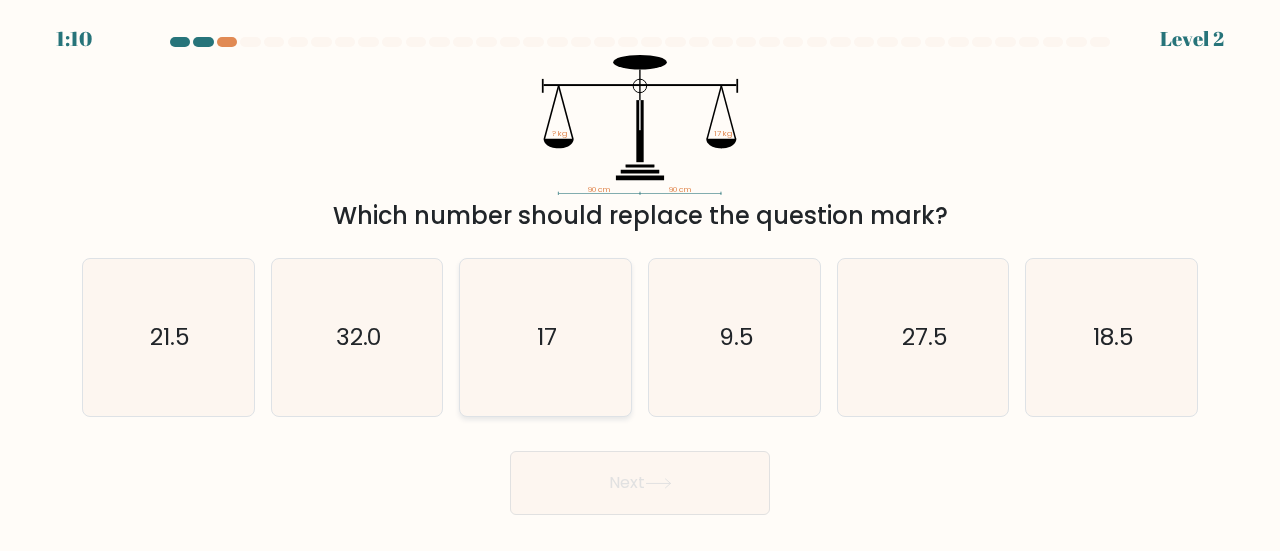 click on "17" 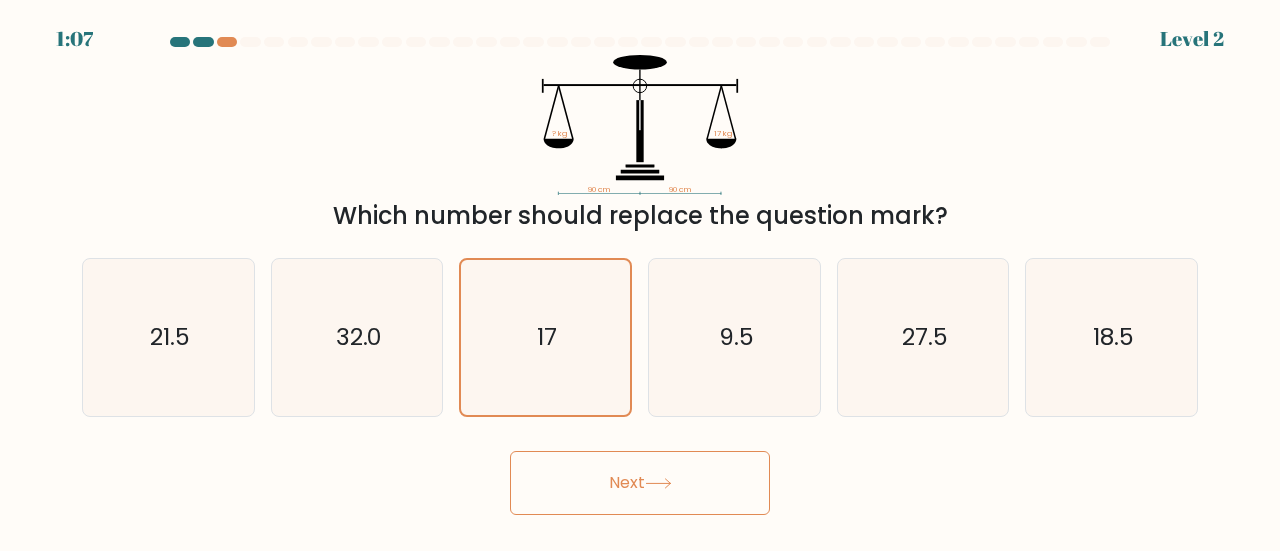 click 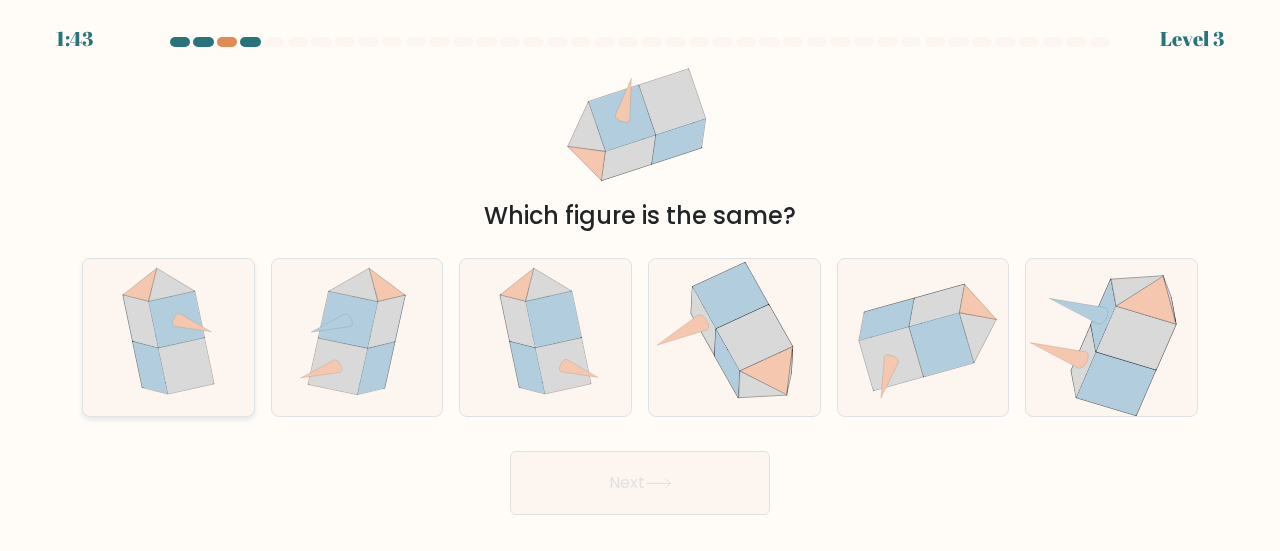 click 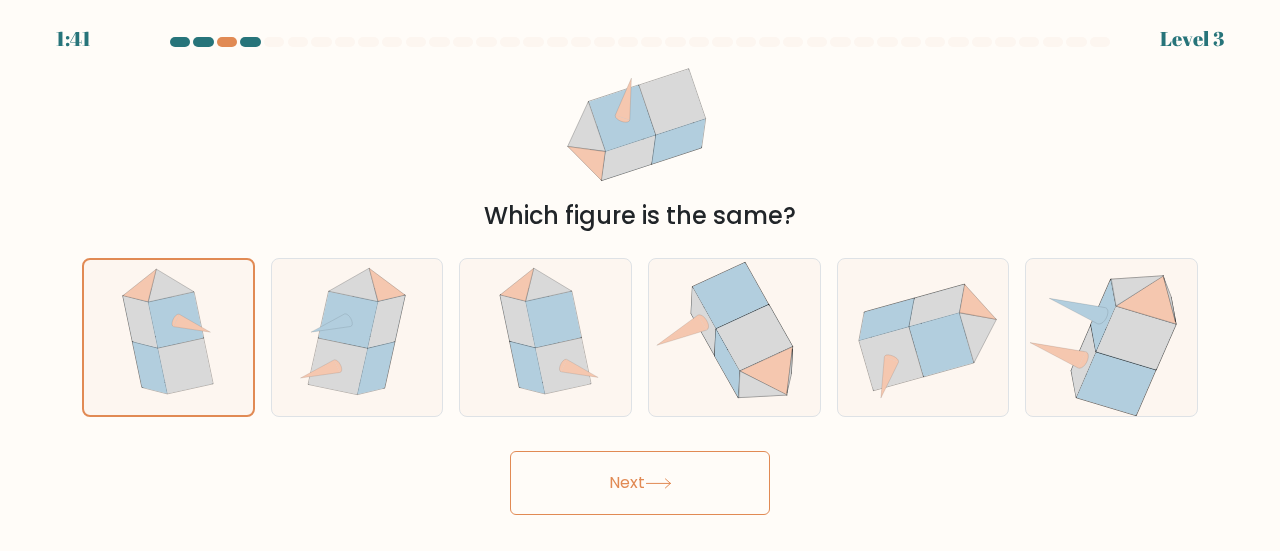 click on "Next" at bounding box center (640, 483) 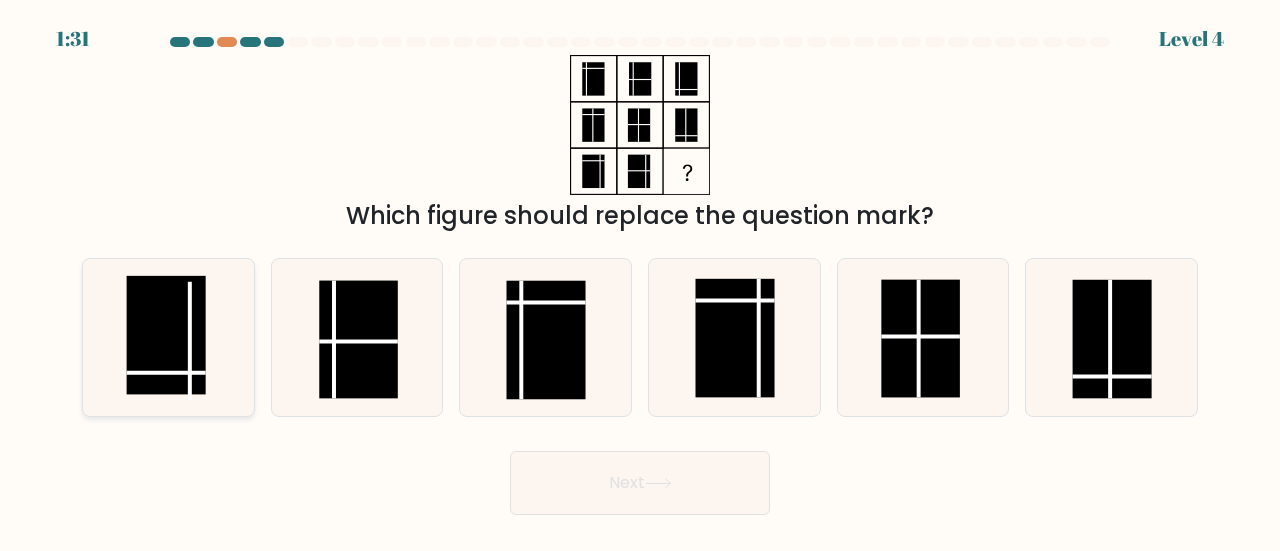 click 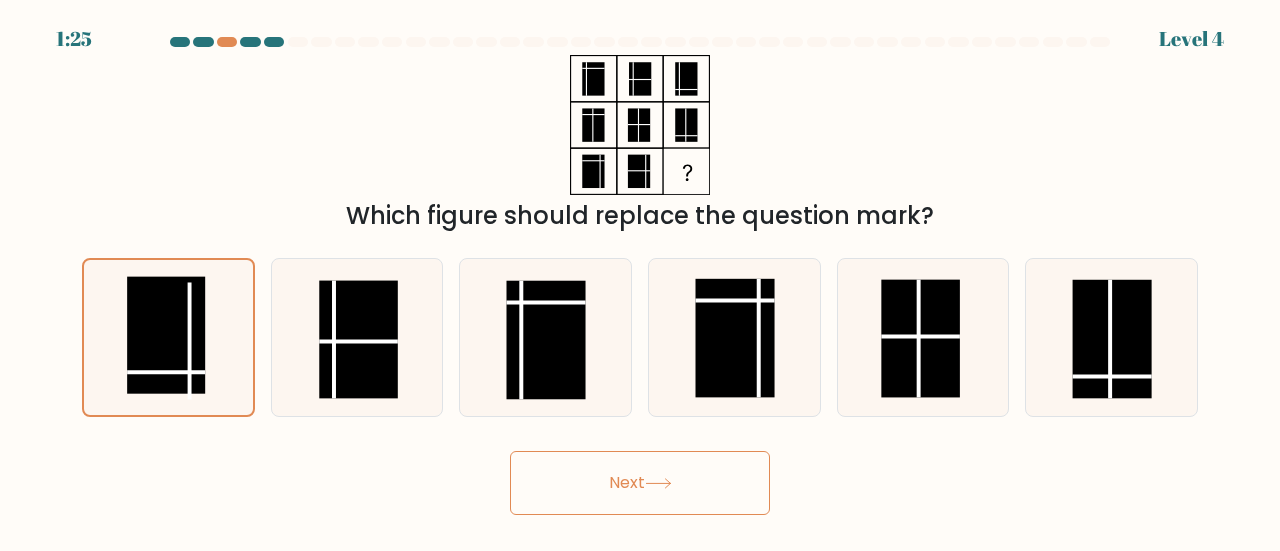 click 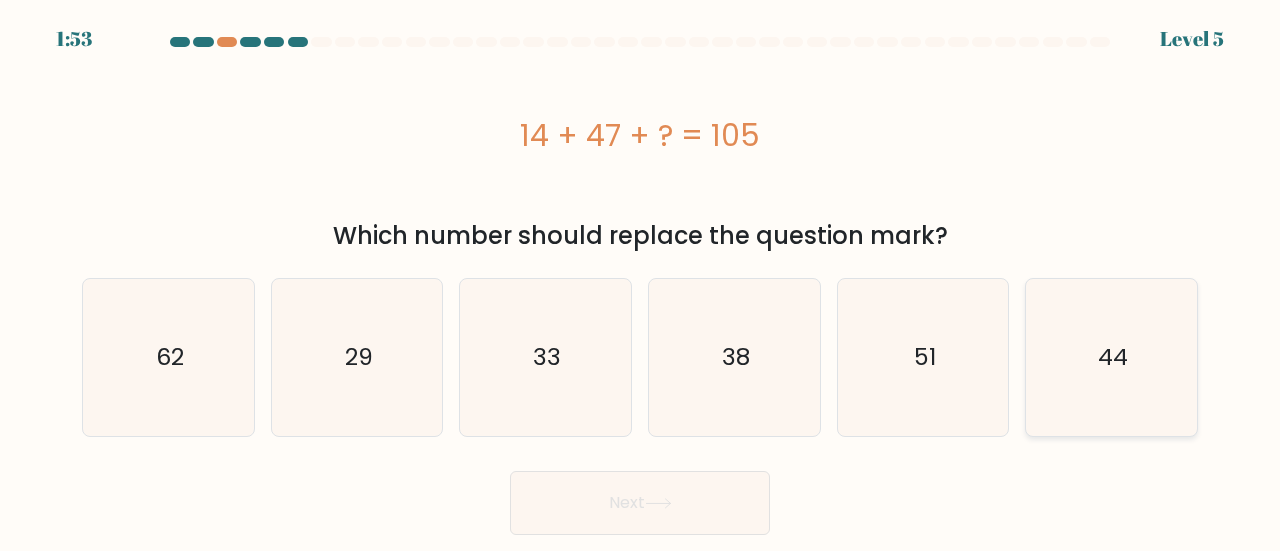 click on "44" 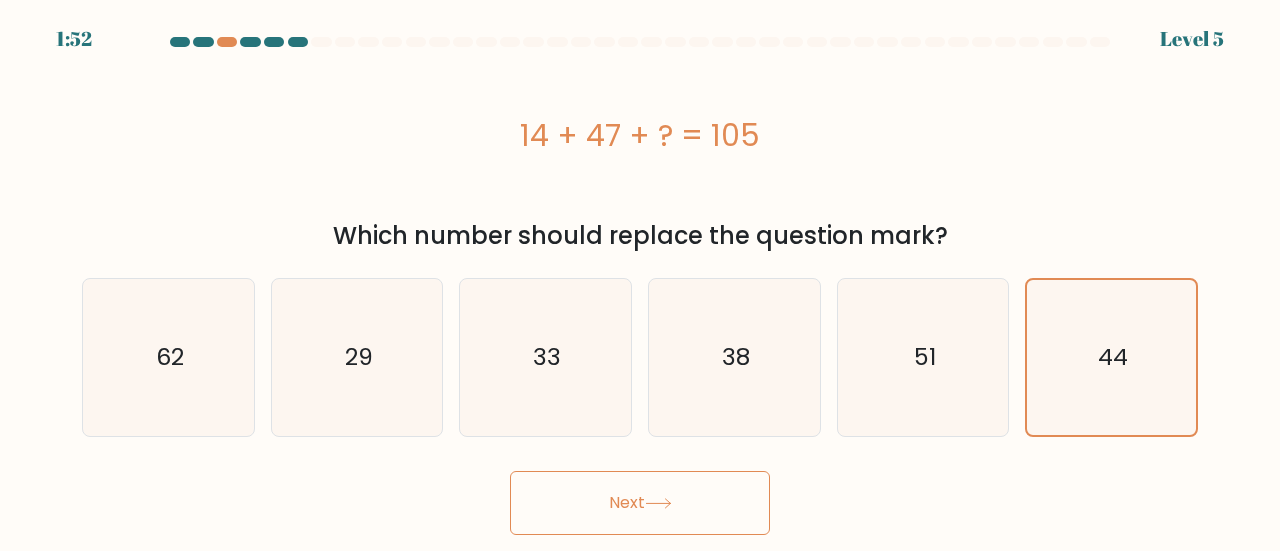 click on "Next" at bounding box center [640, 503] 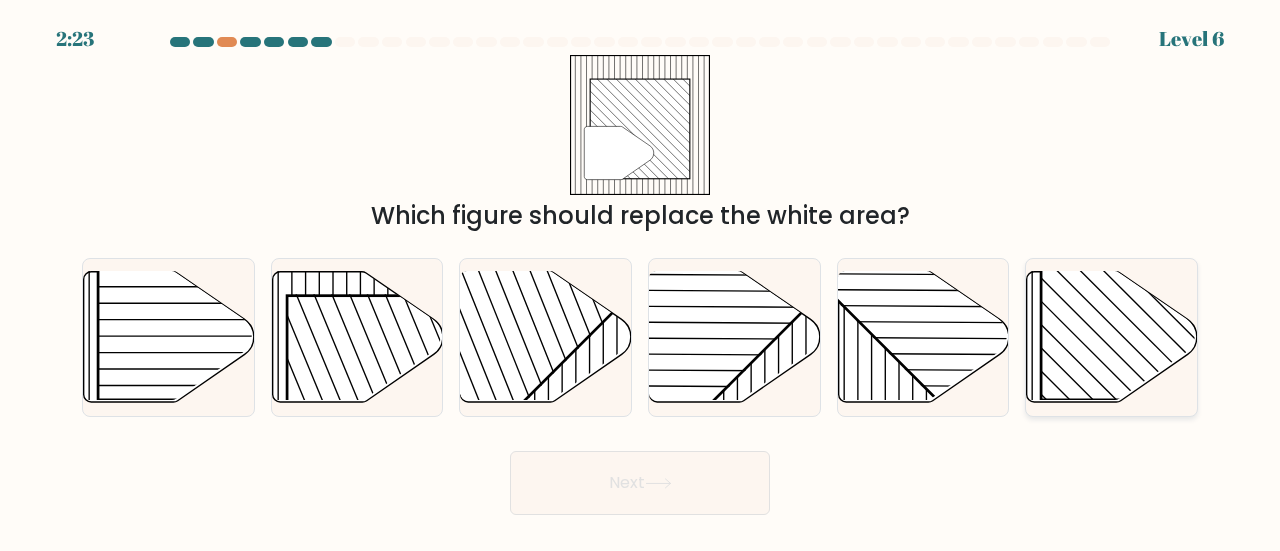 click 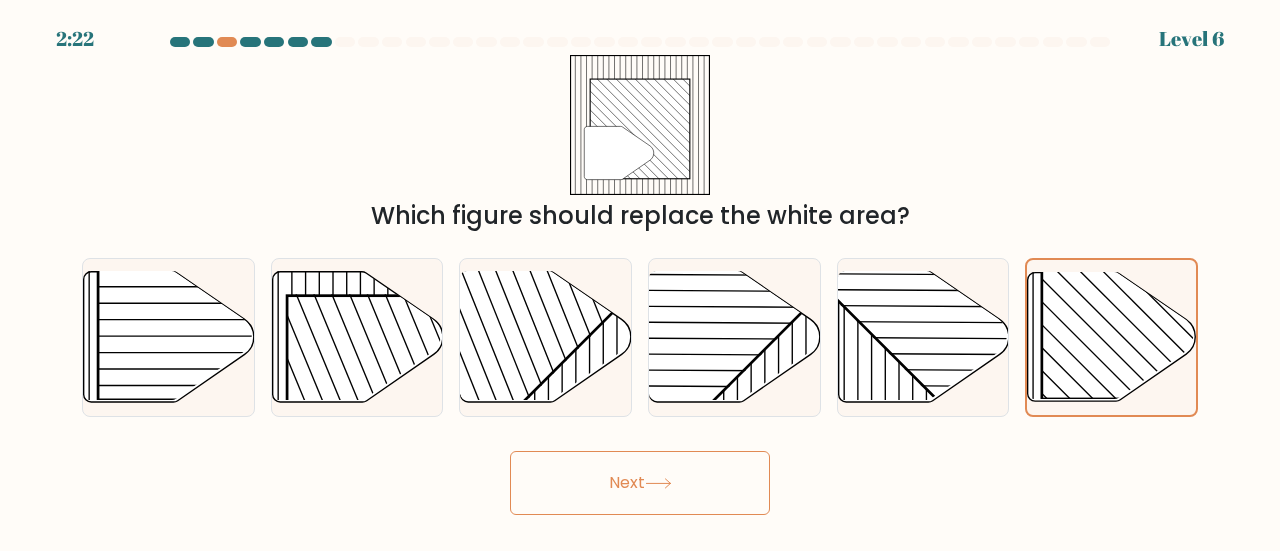 click on "Next" at bounding box center (640, 483) 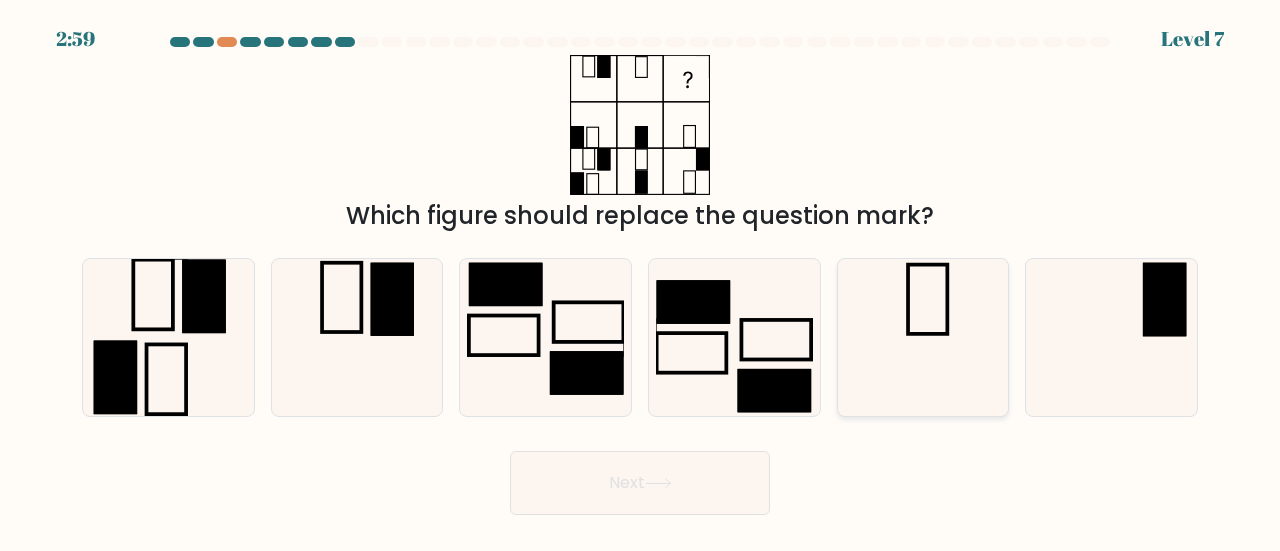 click 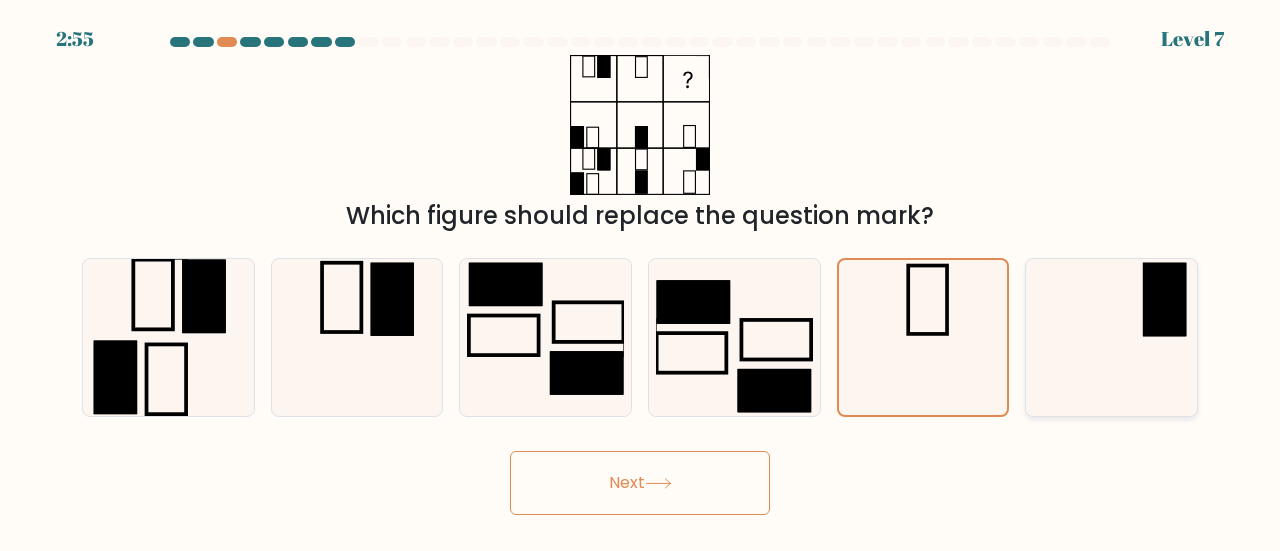 click 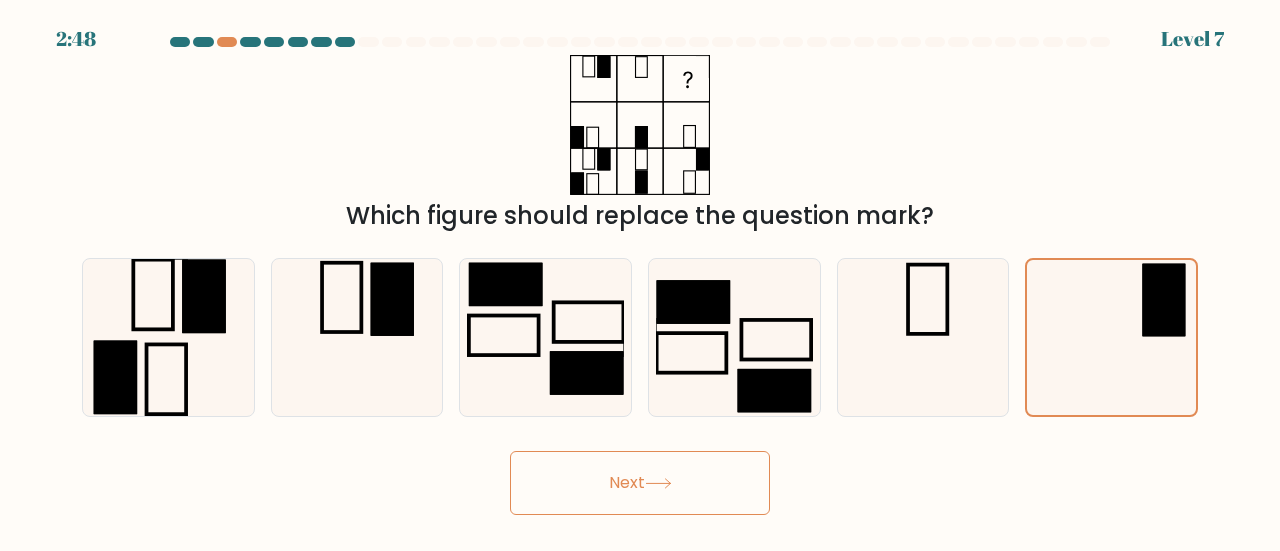 click 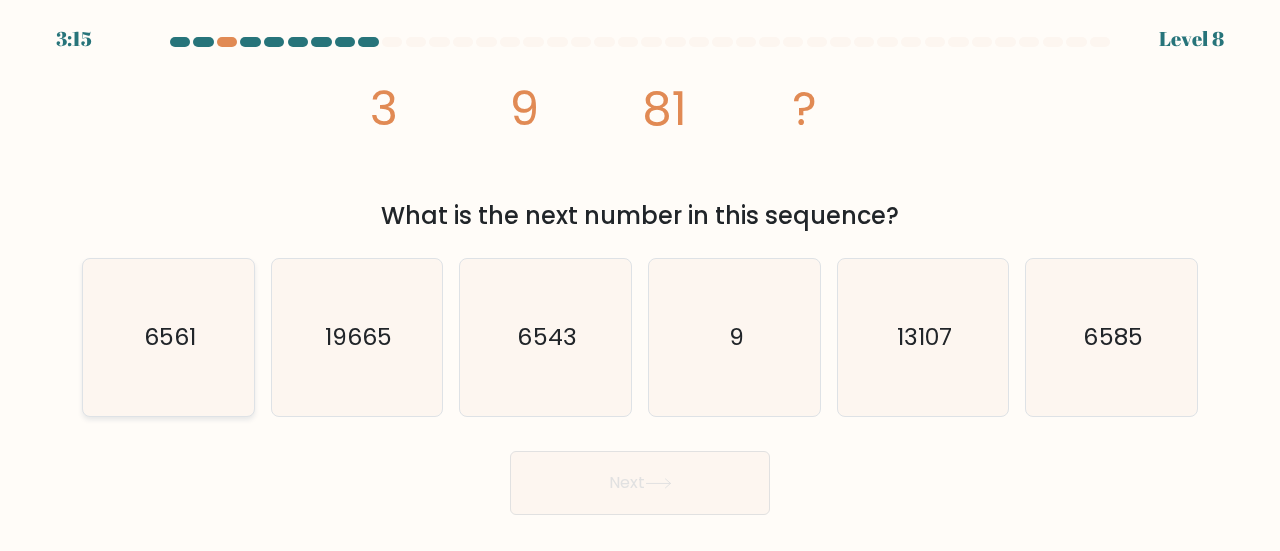 click on "6561" 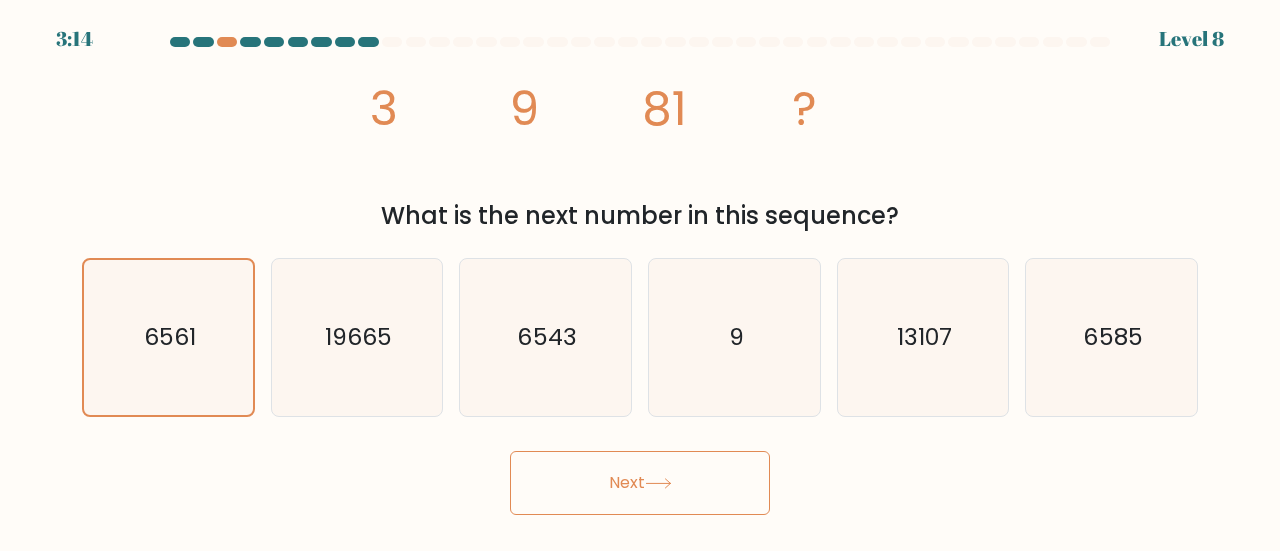 click on "Next" at bounding box center [640, 483] 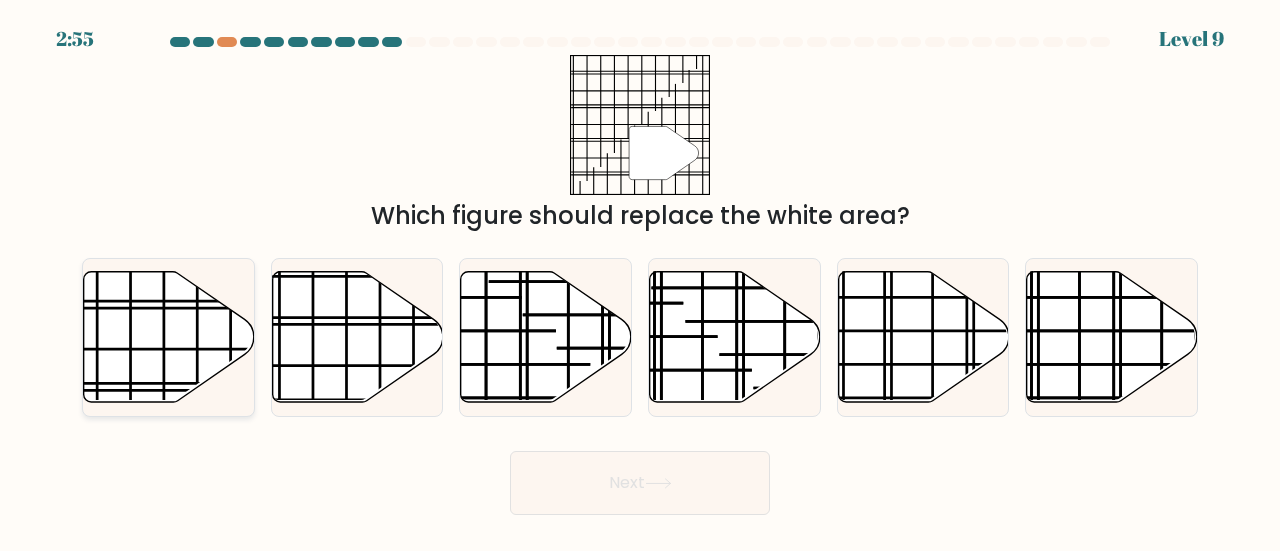click 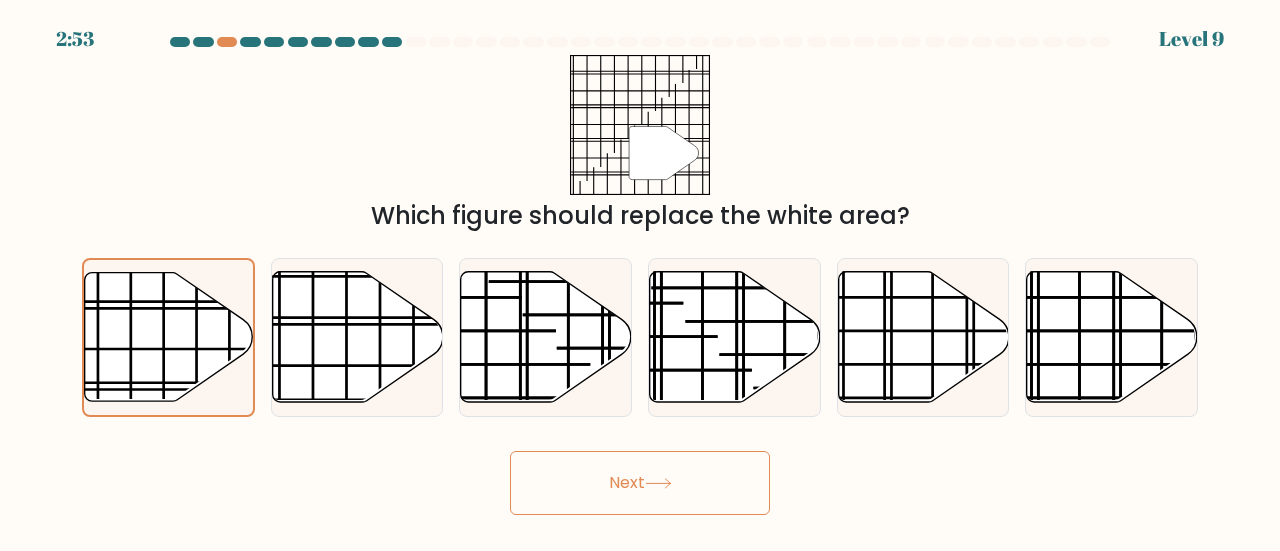 click on "Next" at bounding box center [640, 483] 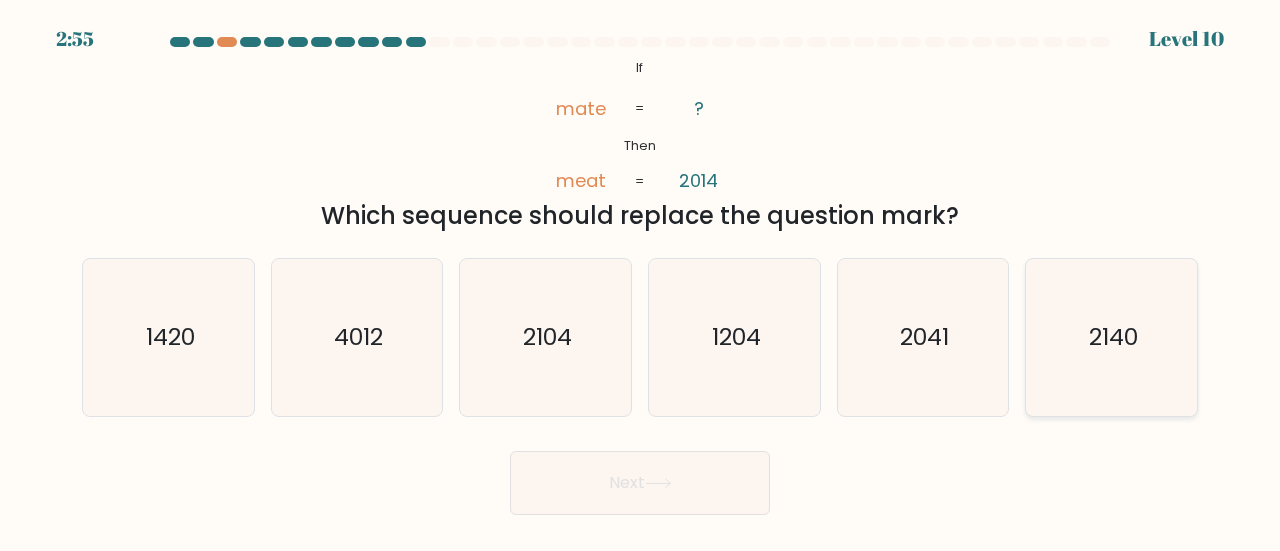 click on "2140" 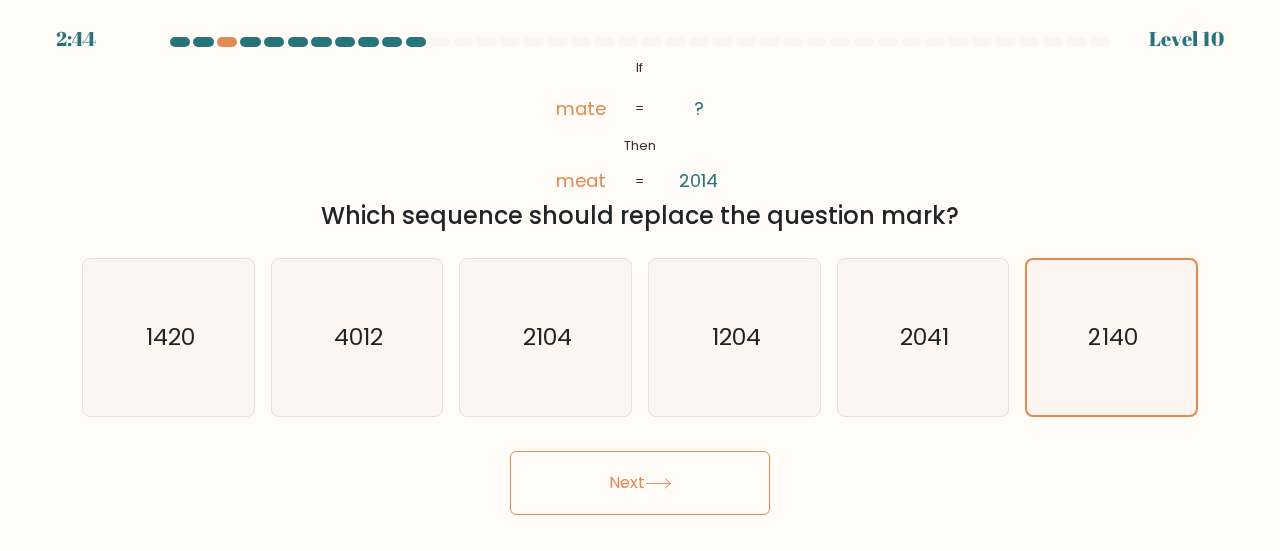 click on "Next" at bounding box center (640, 483) 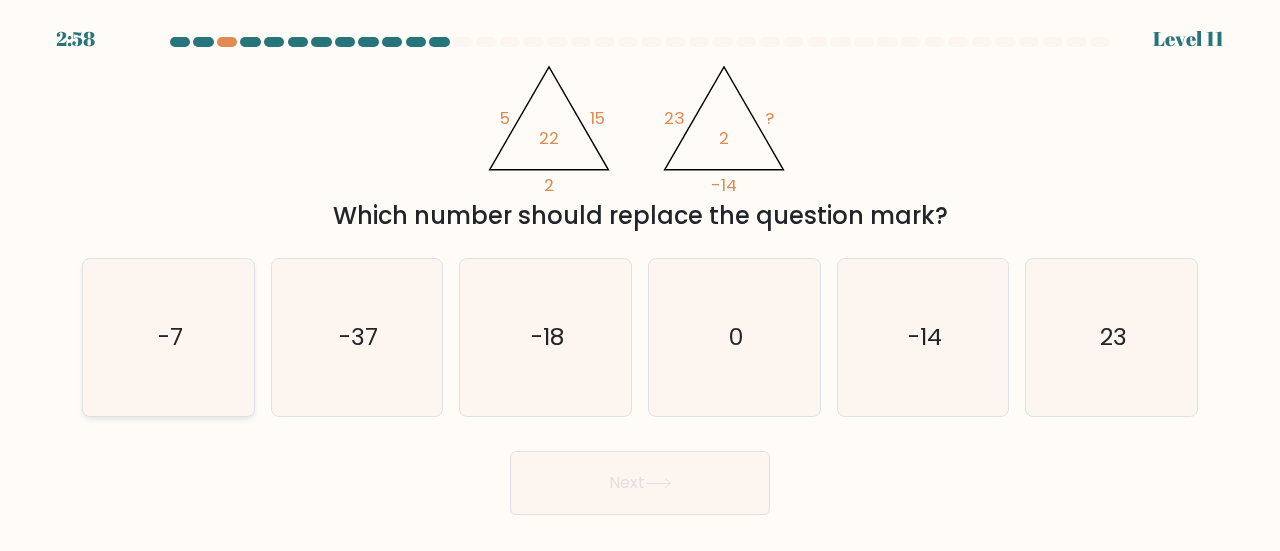 click on "-7" 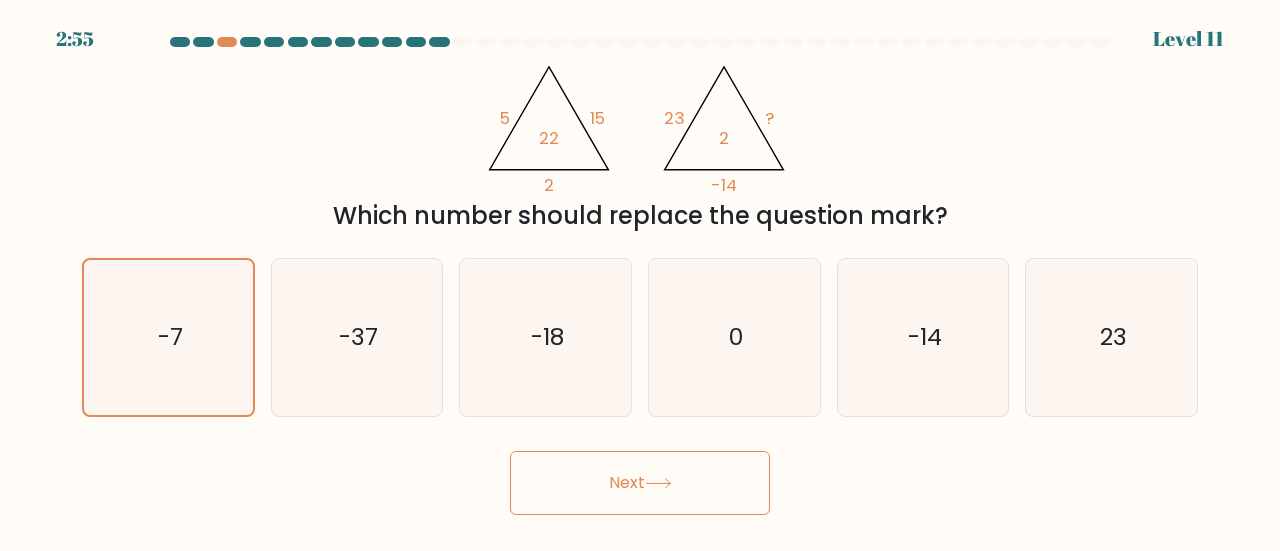 click on "Next" at bounding box center [640, 483] 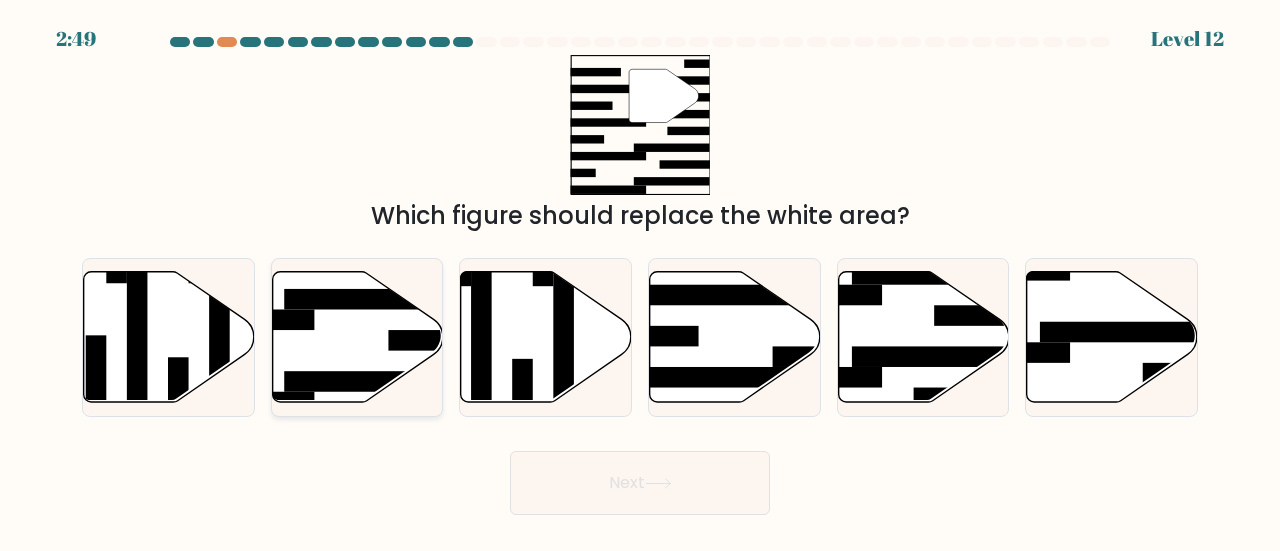 click 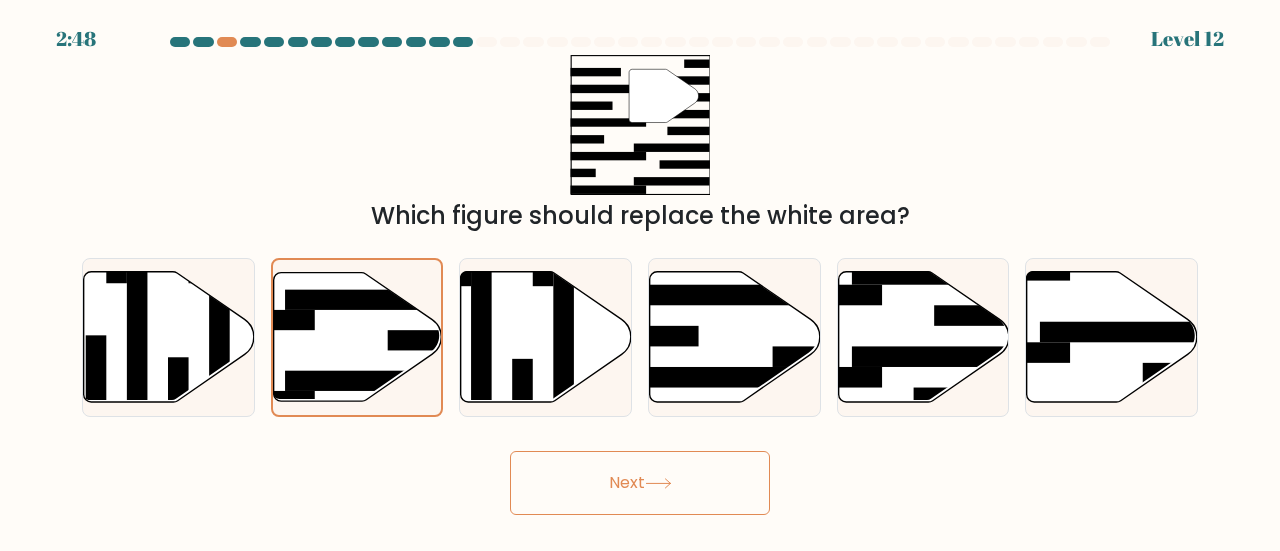click on "Next" at bounding box center (640, 483) 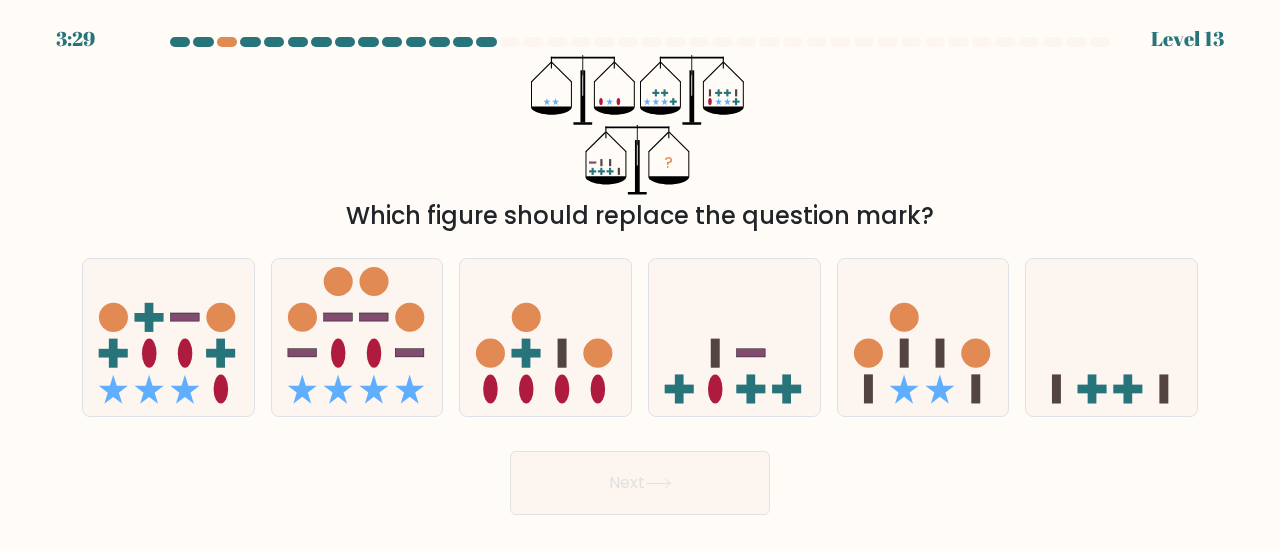 type 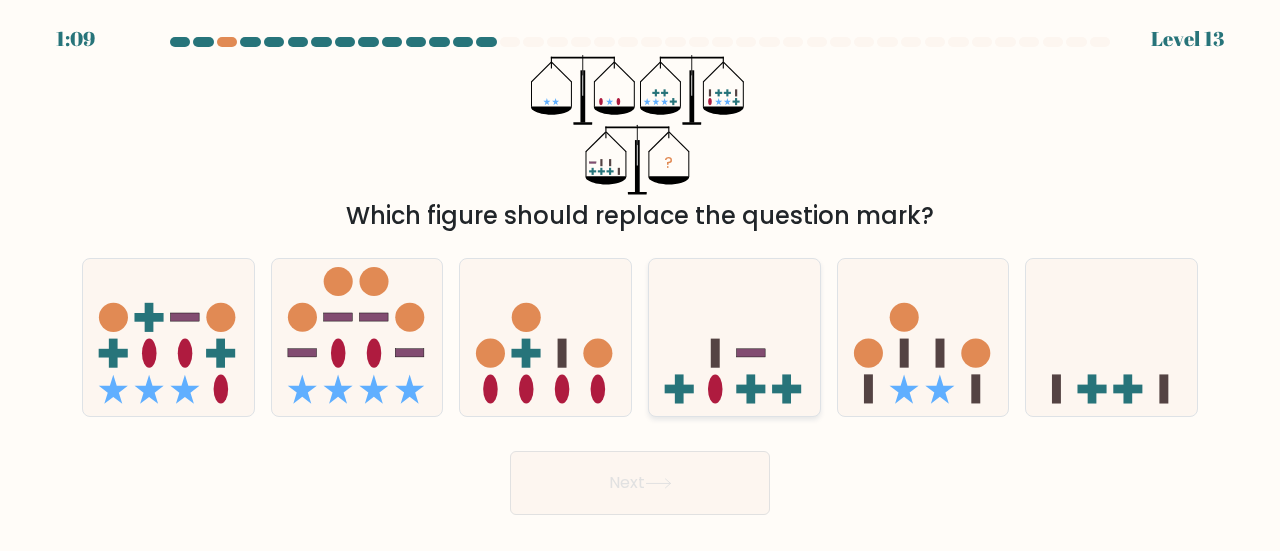 click 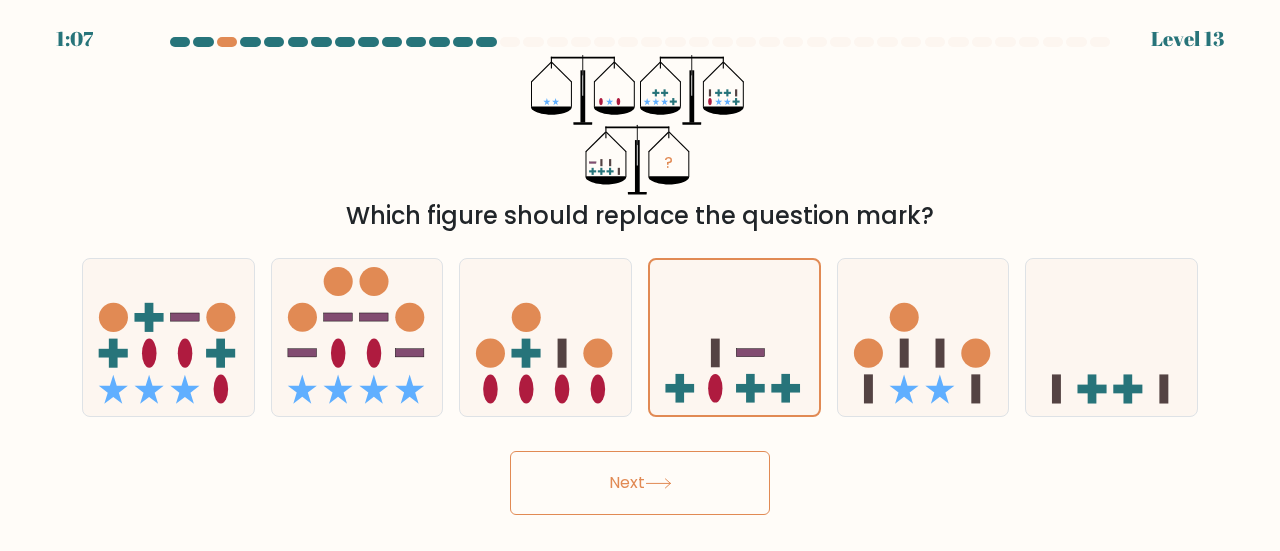click on "Next" at bounding box center (640, 483) 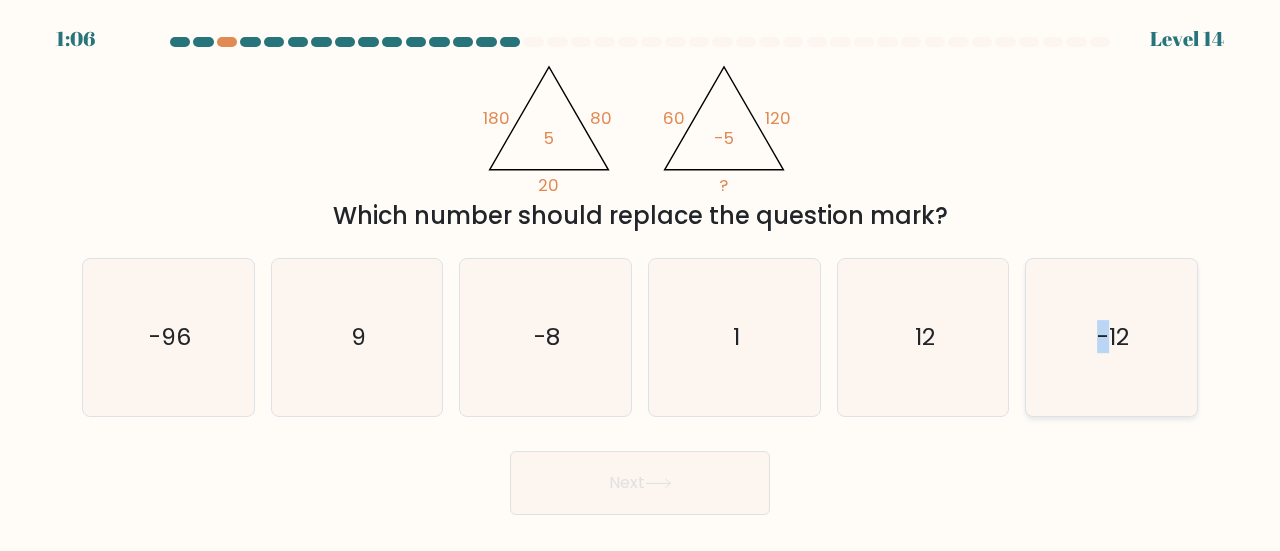 drag, startPoint x: 1099, startPoint y: 253, endPoint x: 1108, endPoint y: 305, distance: 52.773098 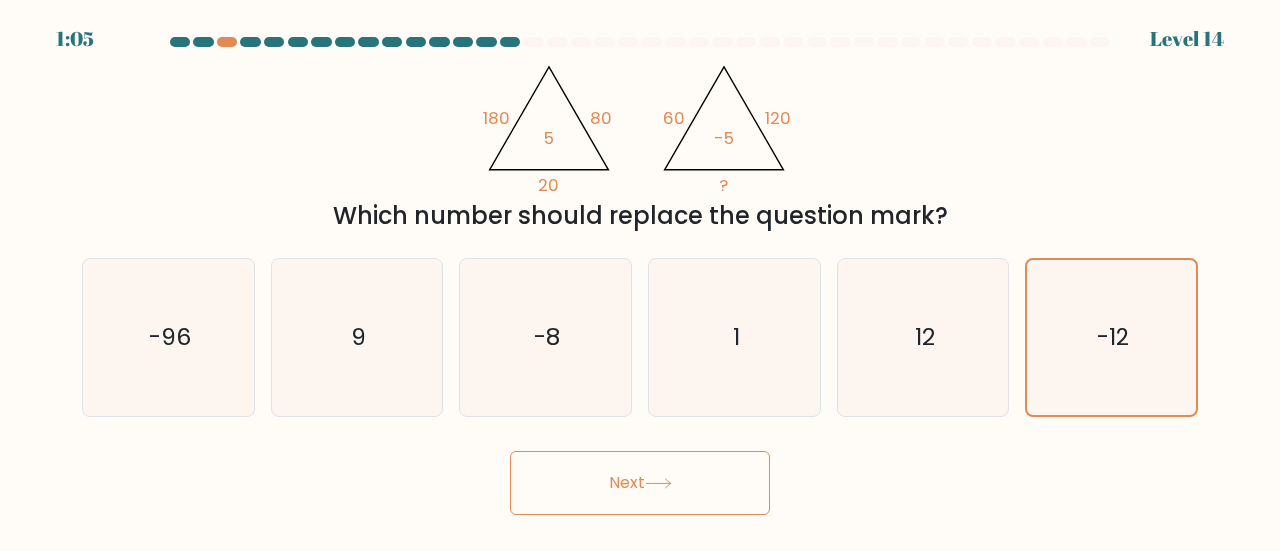 click on "Next" at bounding box center [640, 483] 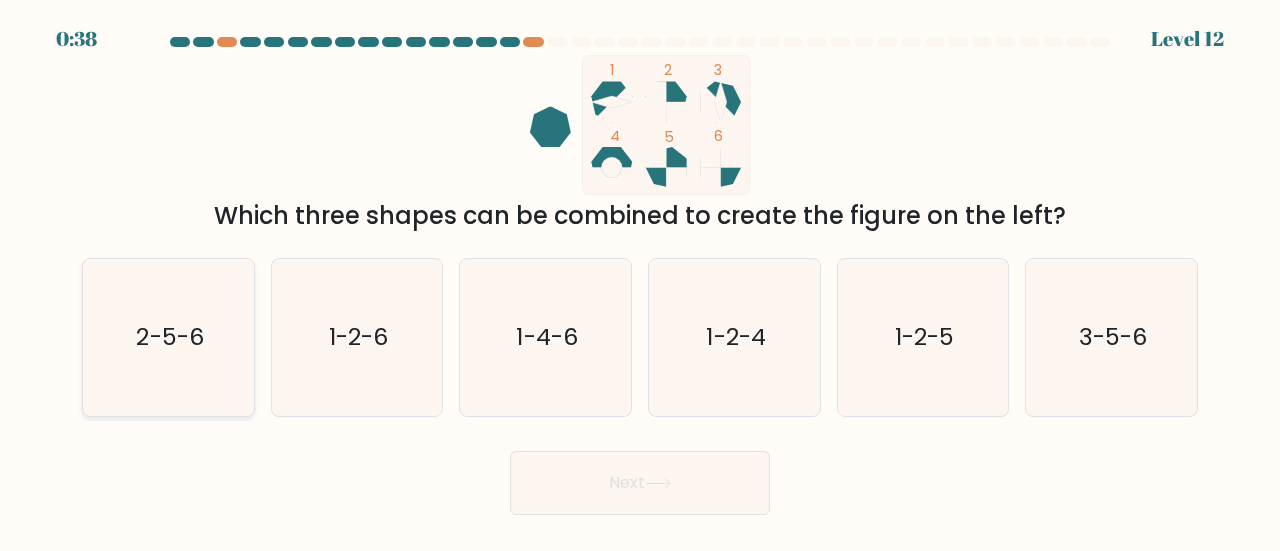 click on "2-5-6" 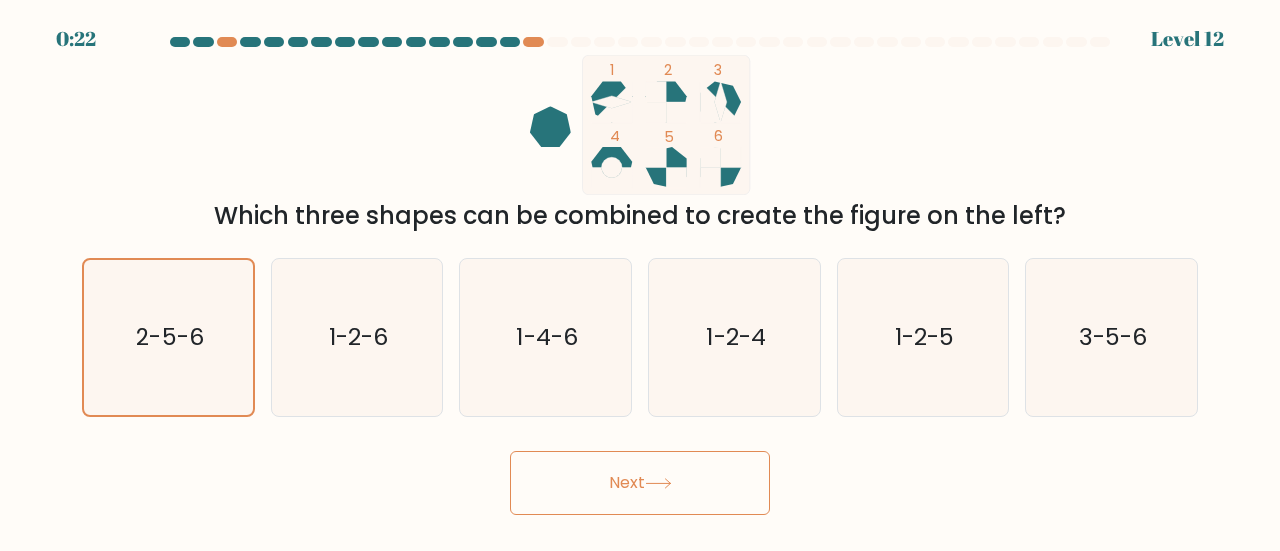 click 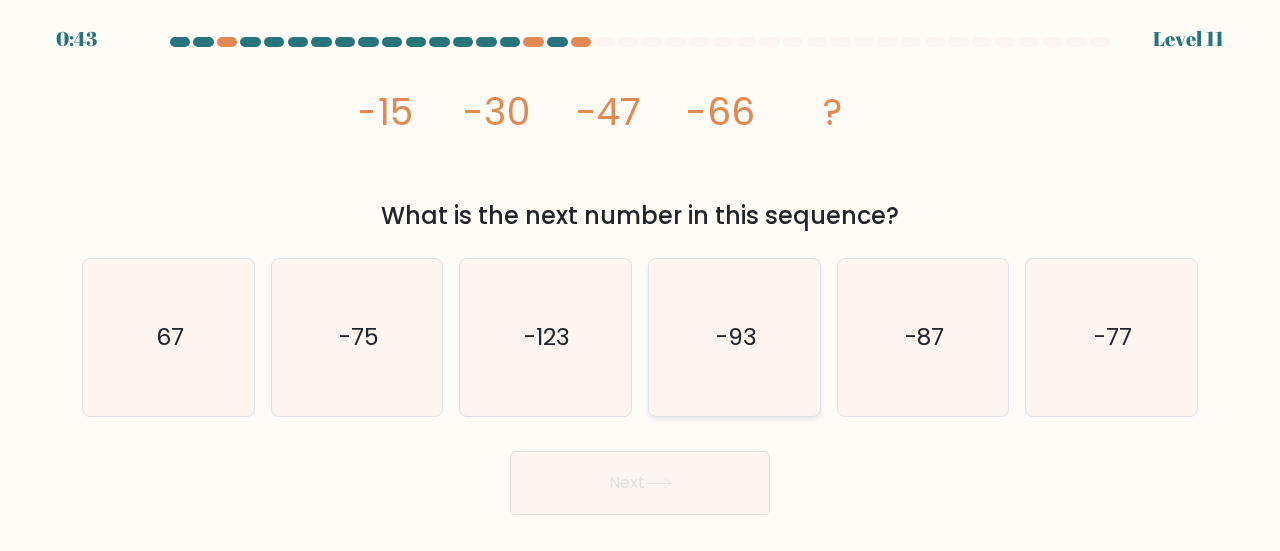 scroll, scrollTop: 0, scrollLeft: 0, axis: both 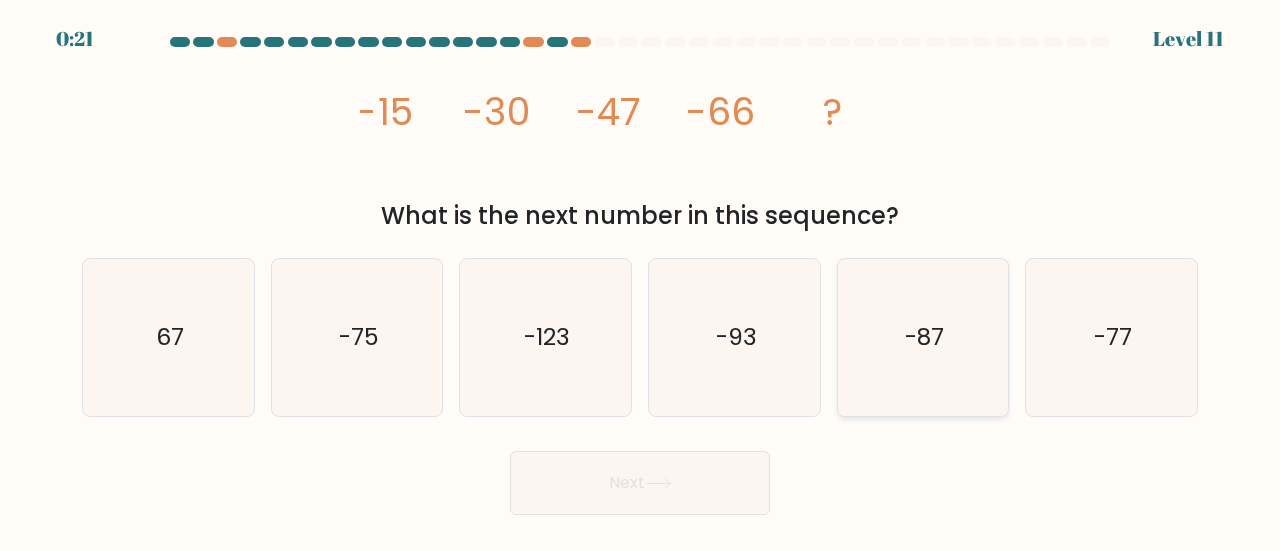 click on "-87" 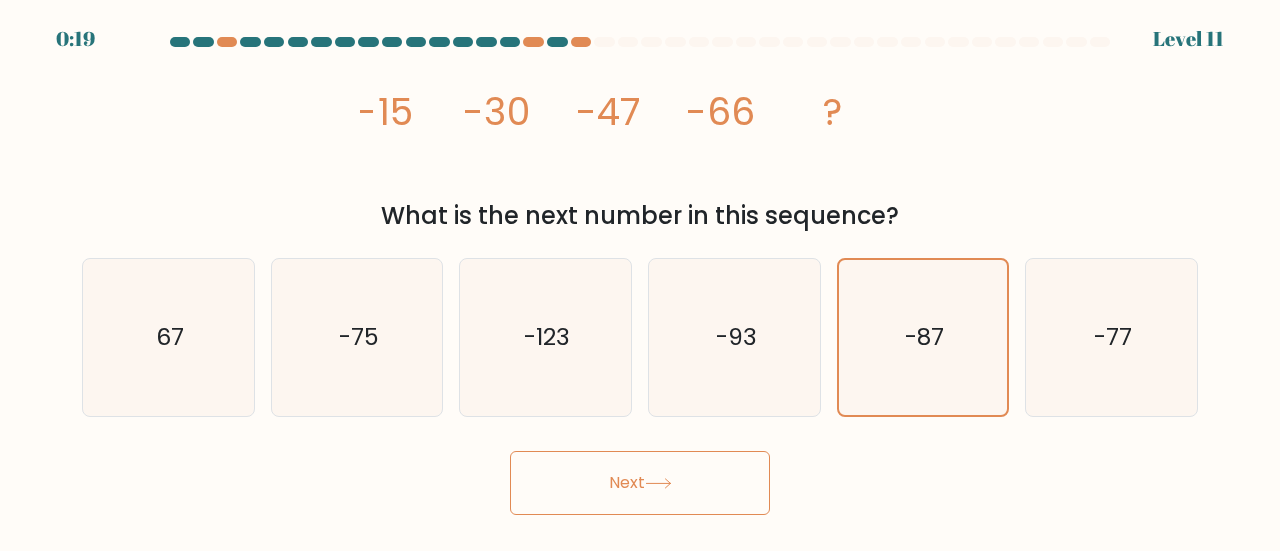 click 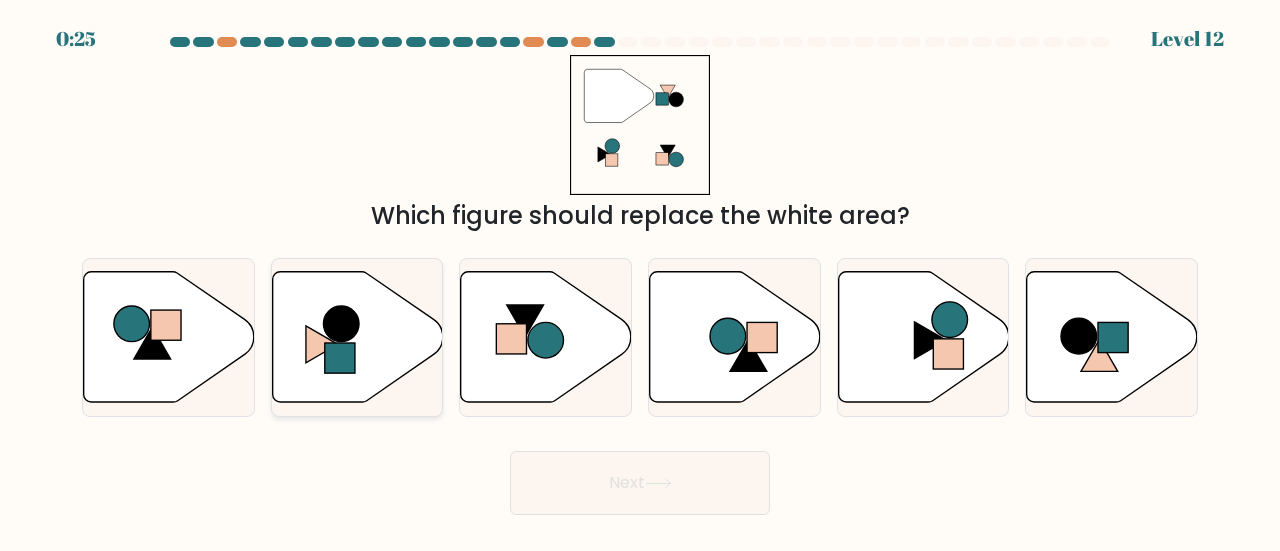 click 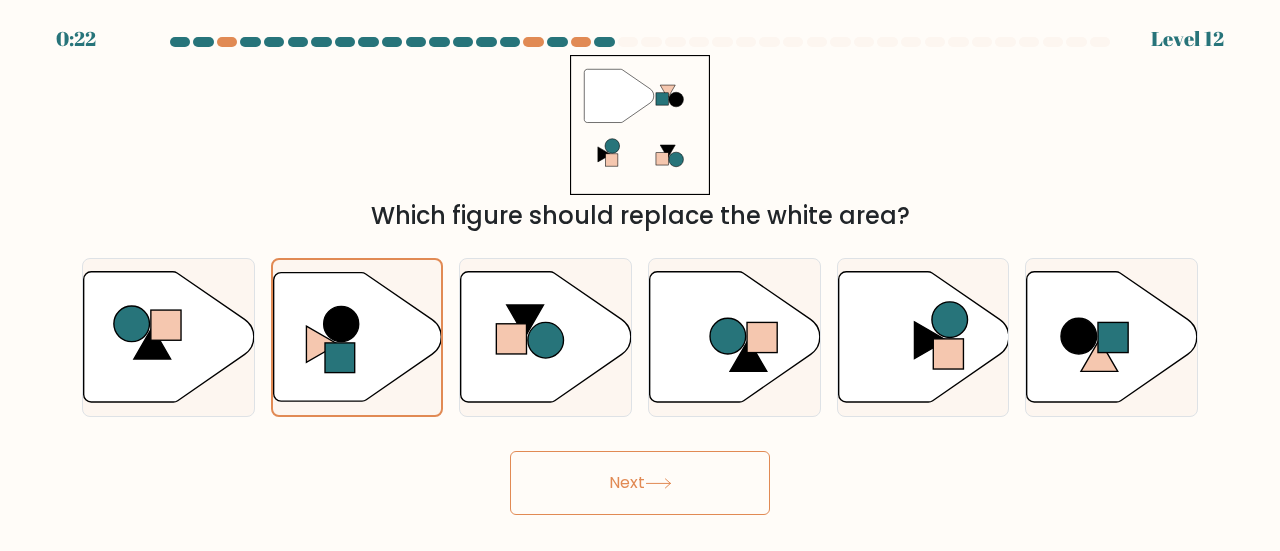 click on "Next" at bounding box center [640, 483] 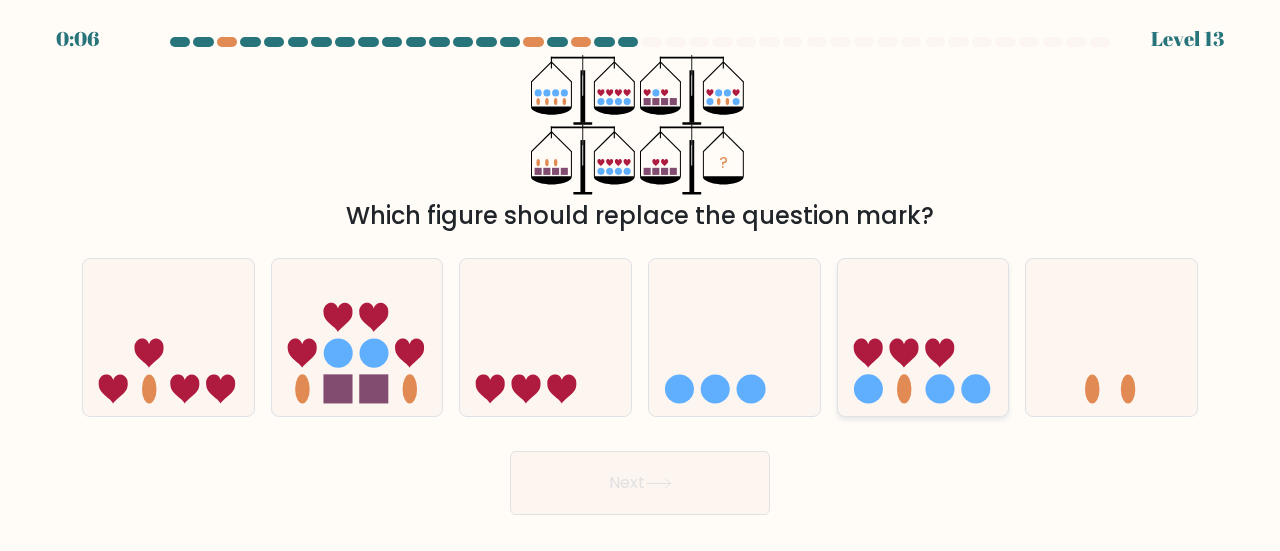 click 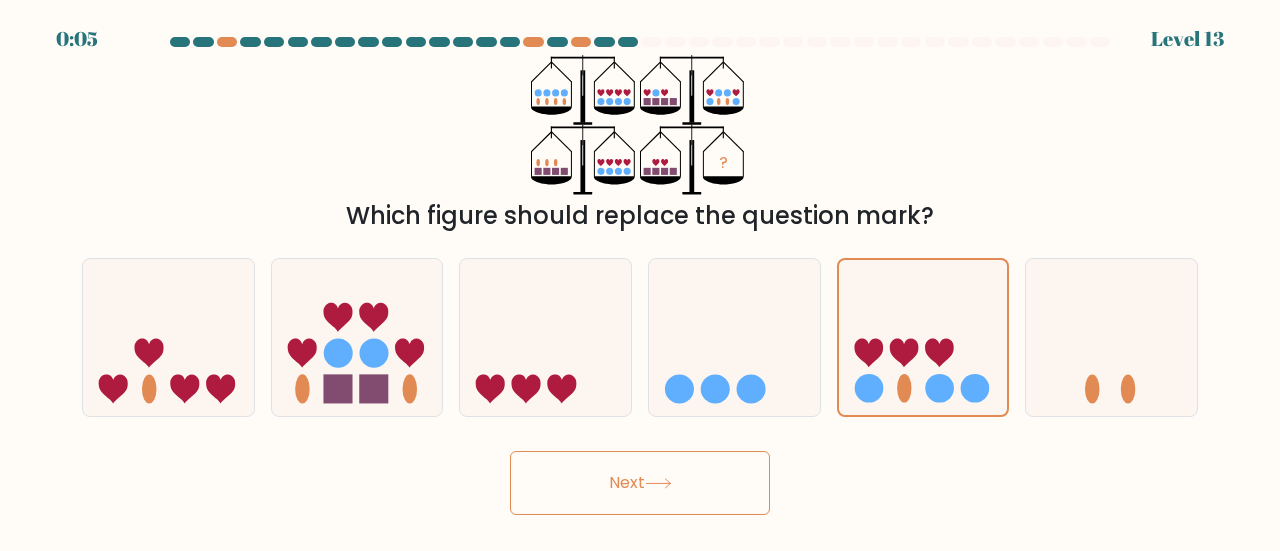 click on "Next" at bounding box center [640, 483] 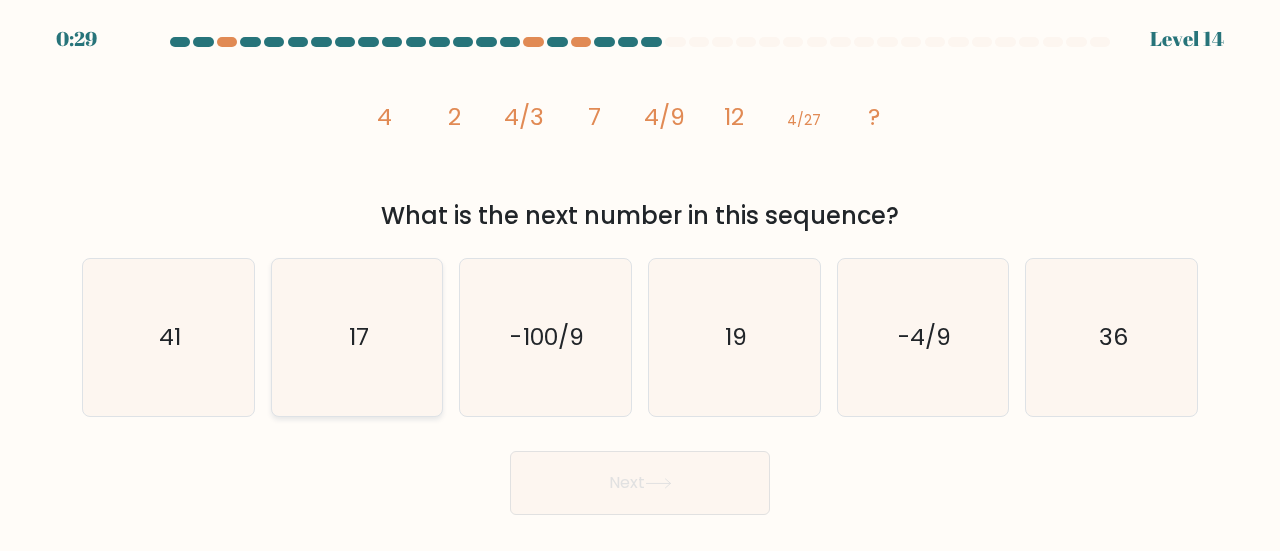 click on "17" 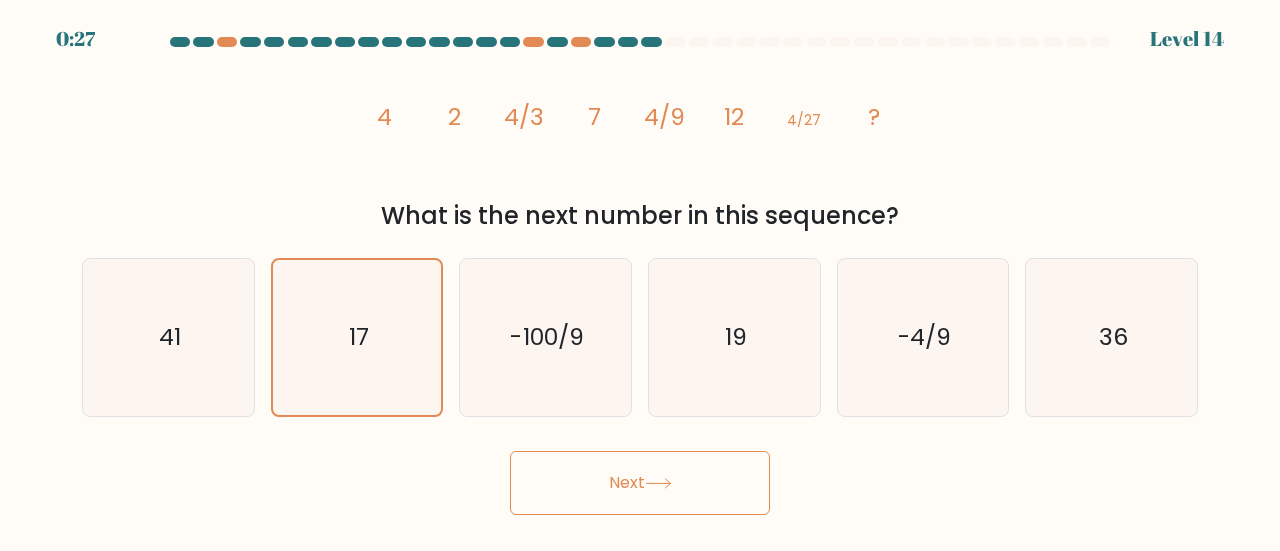 click on "Next" at bounding box center [640, 483] 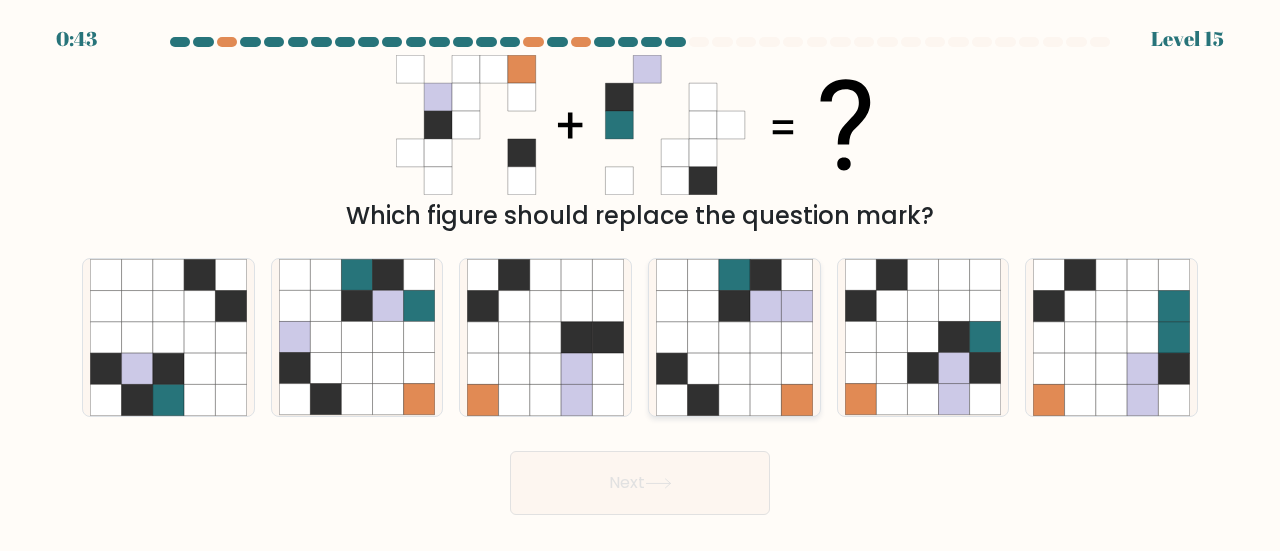 click 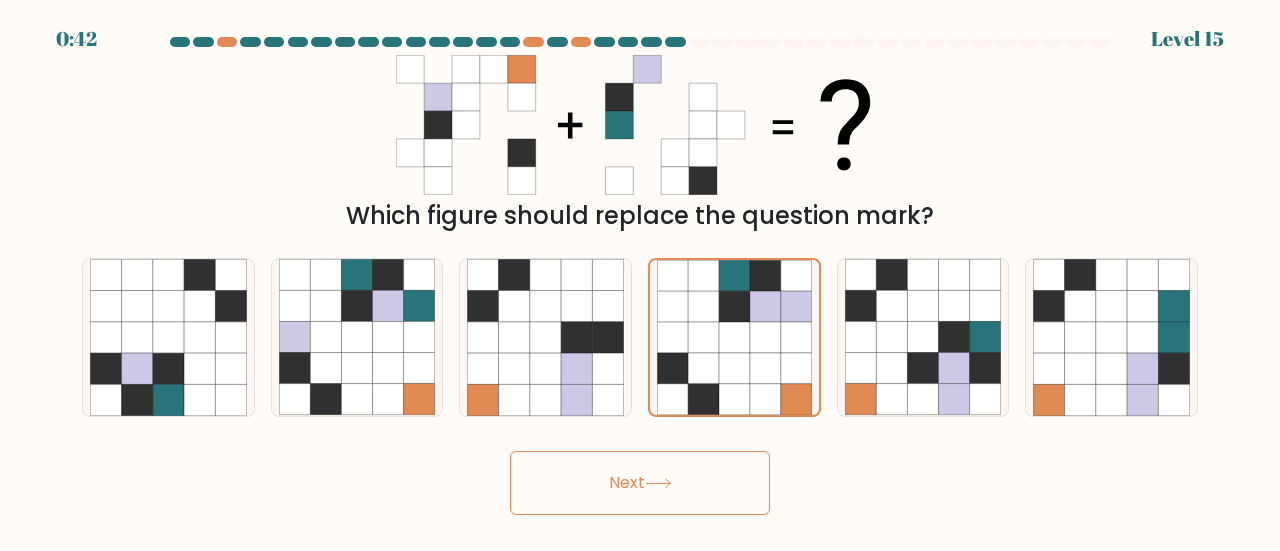 click on "Next" at bounding box center [640, 483] 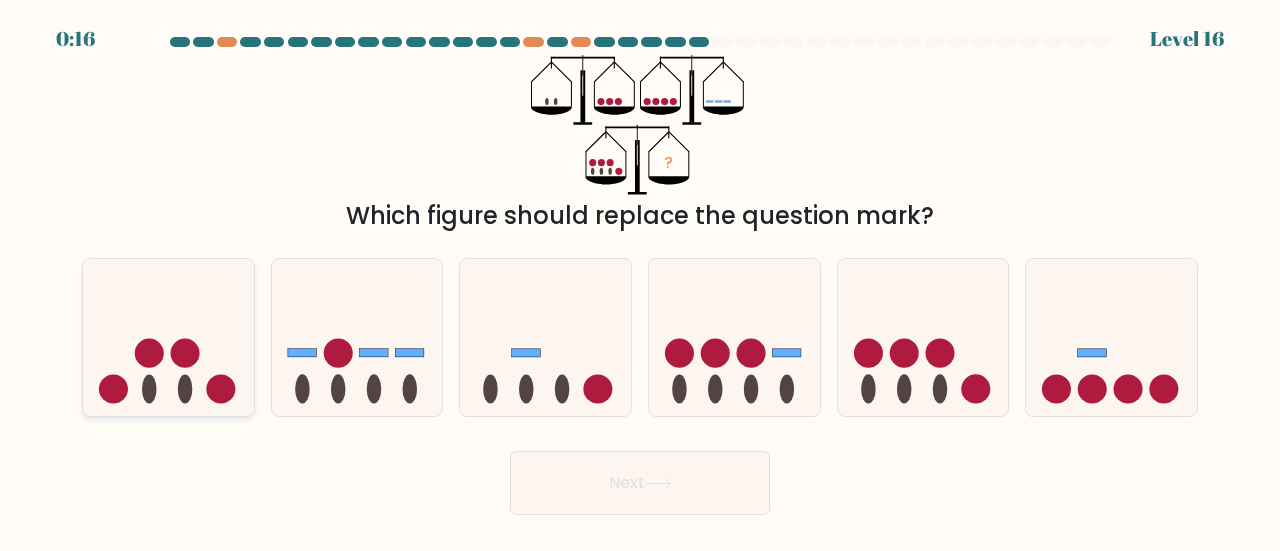 click 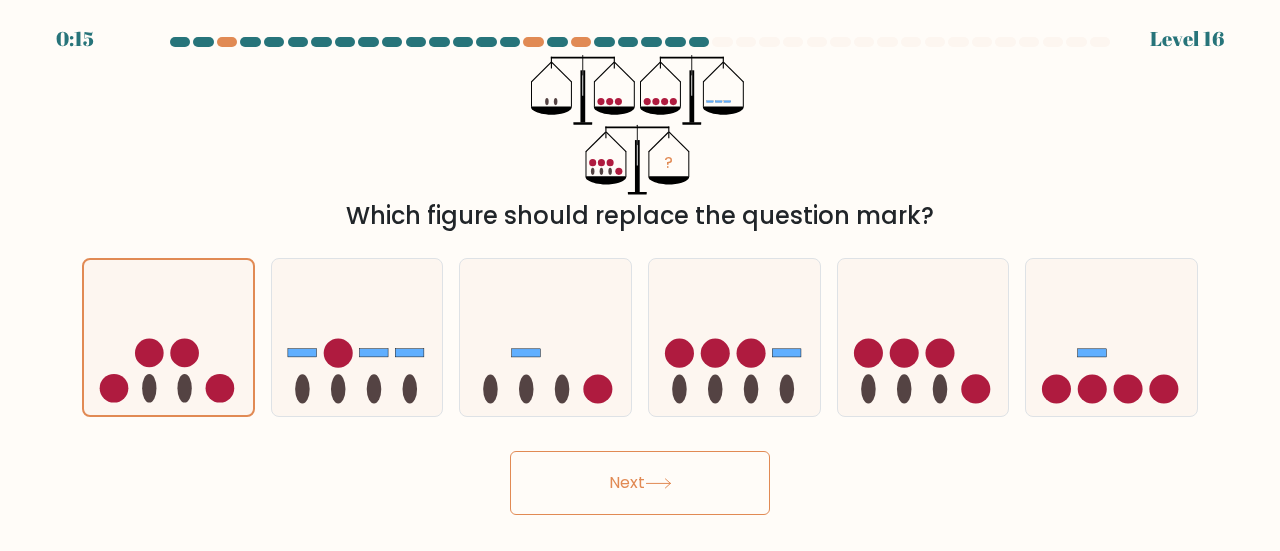 click on "Next" at bounding box center [640, 483] 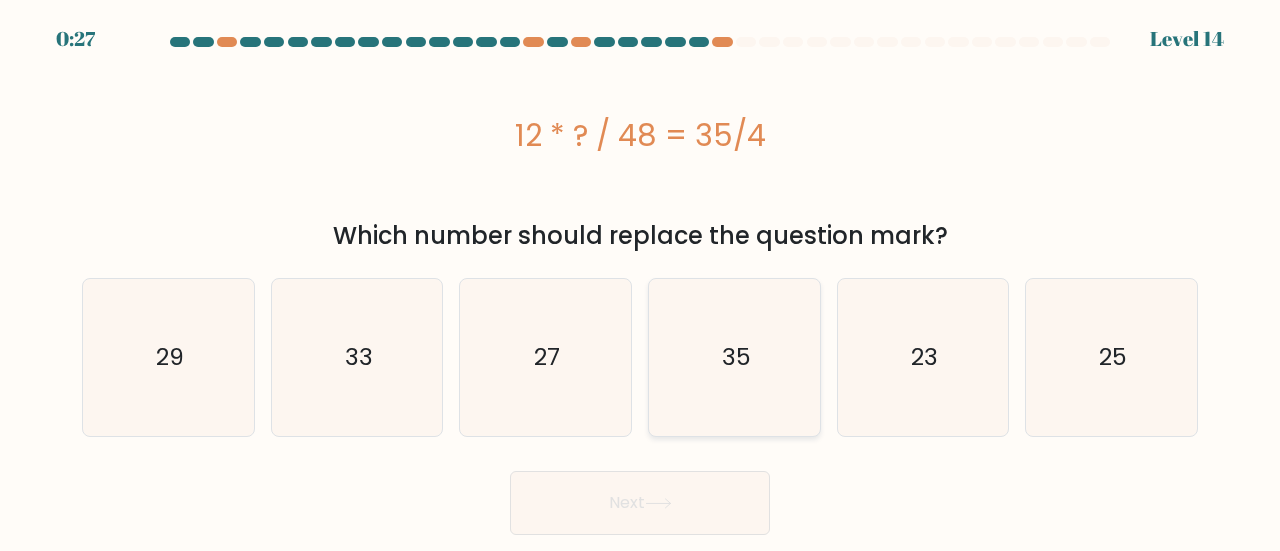click on "35" 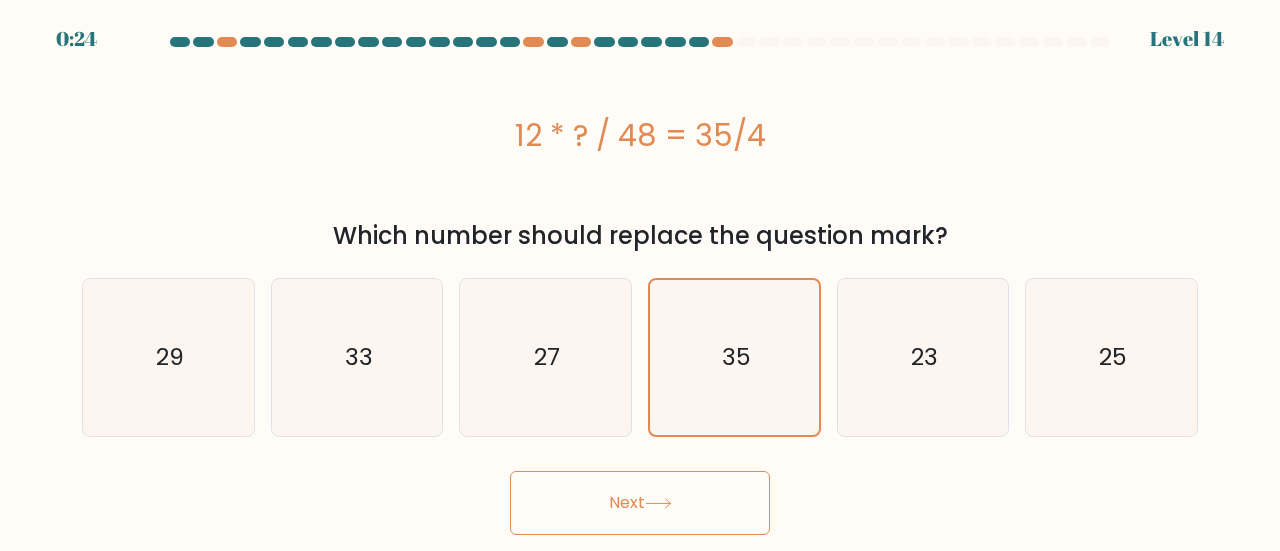 click on "Next" at bounding box center (640, 503) 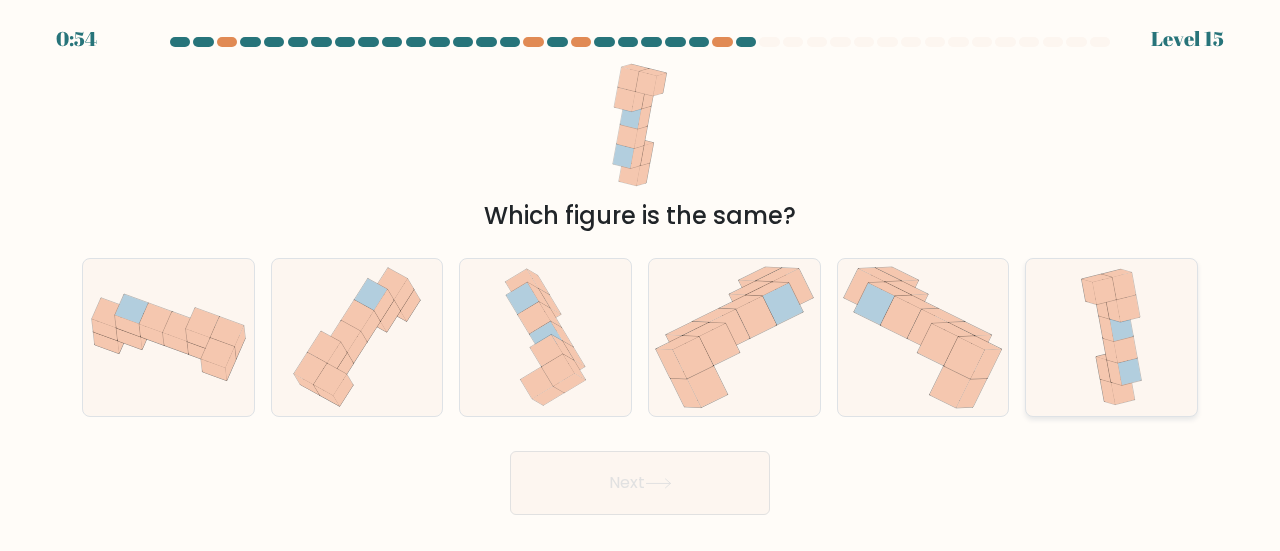 click 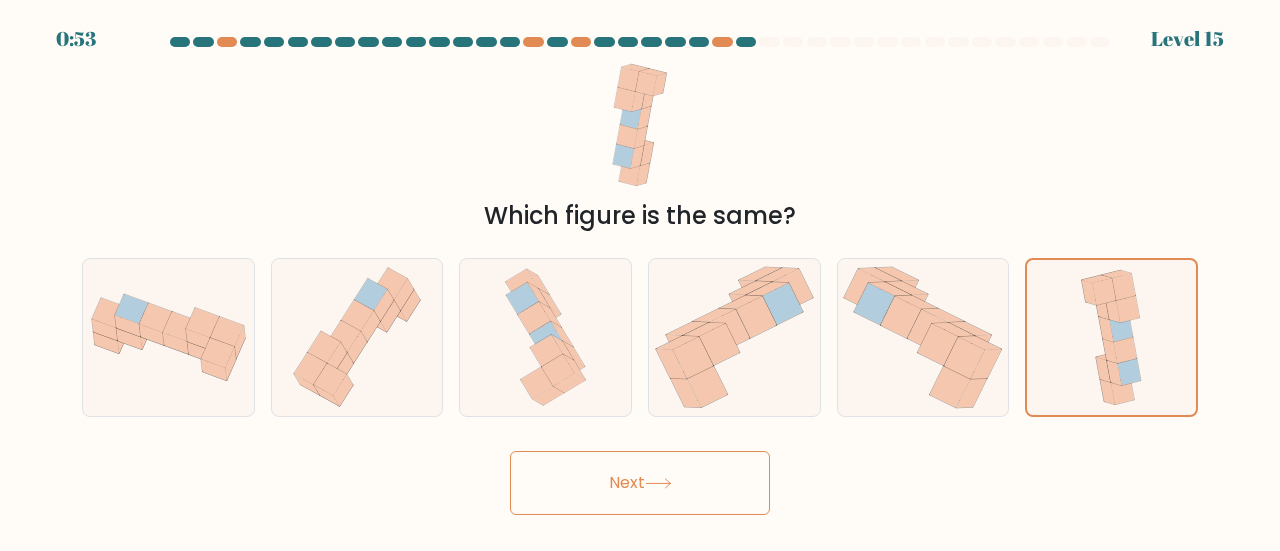 click on "0:53
Level 15" at bounding box center (640, 275) 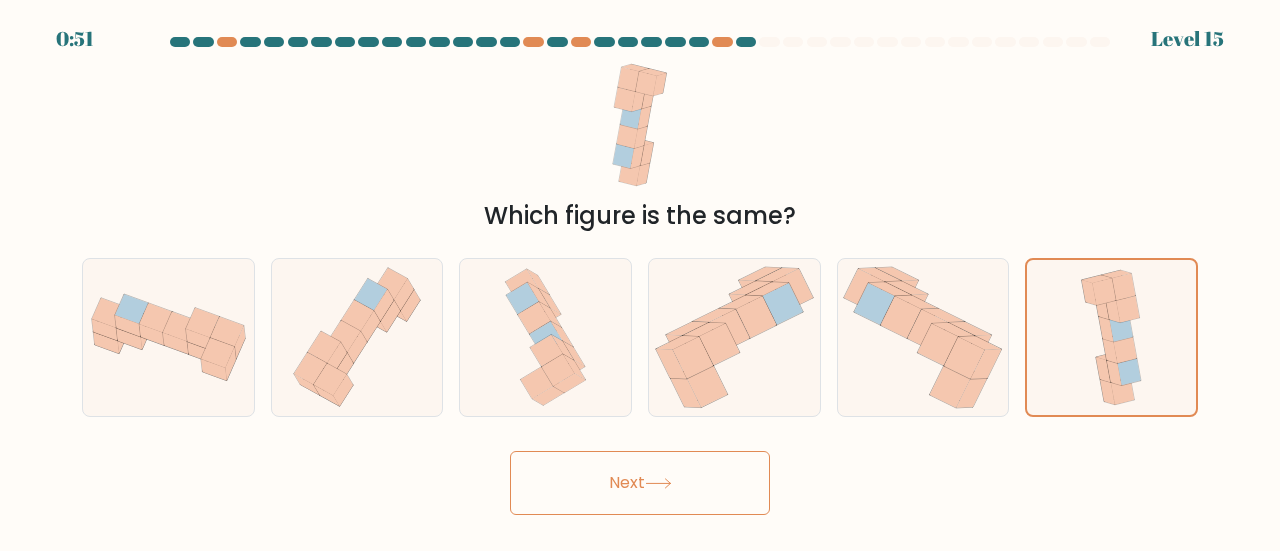 click on "Next" at bounding box center (640, 483) 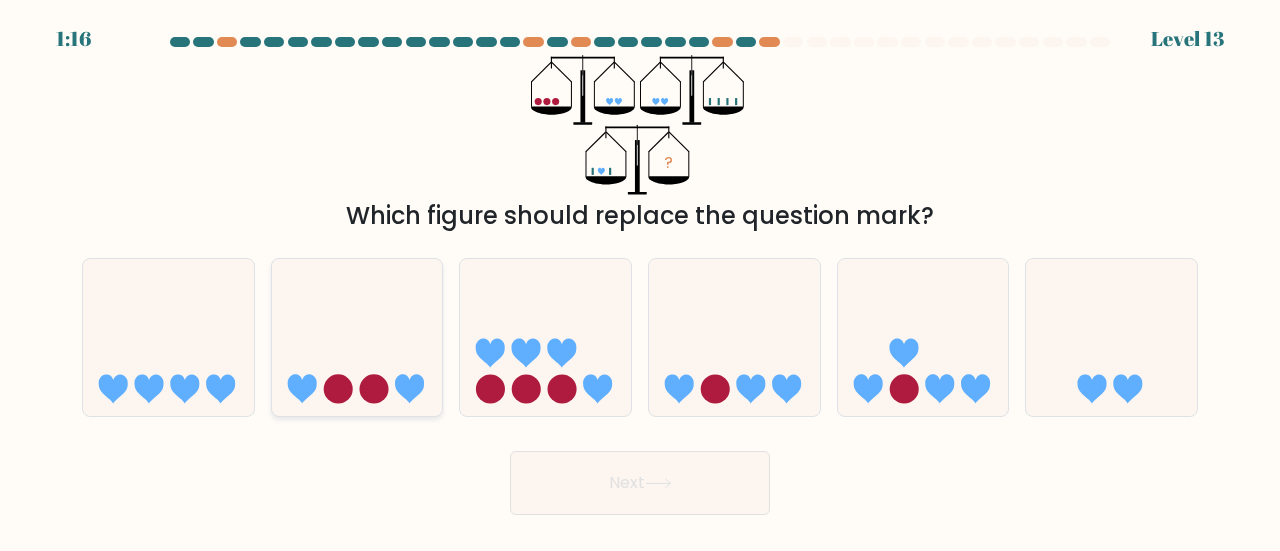click 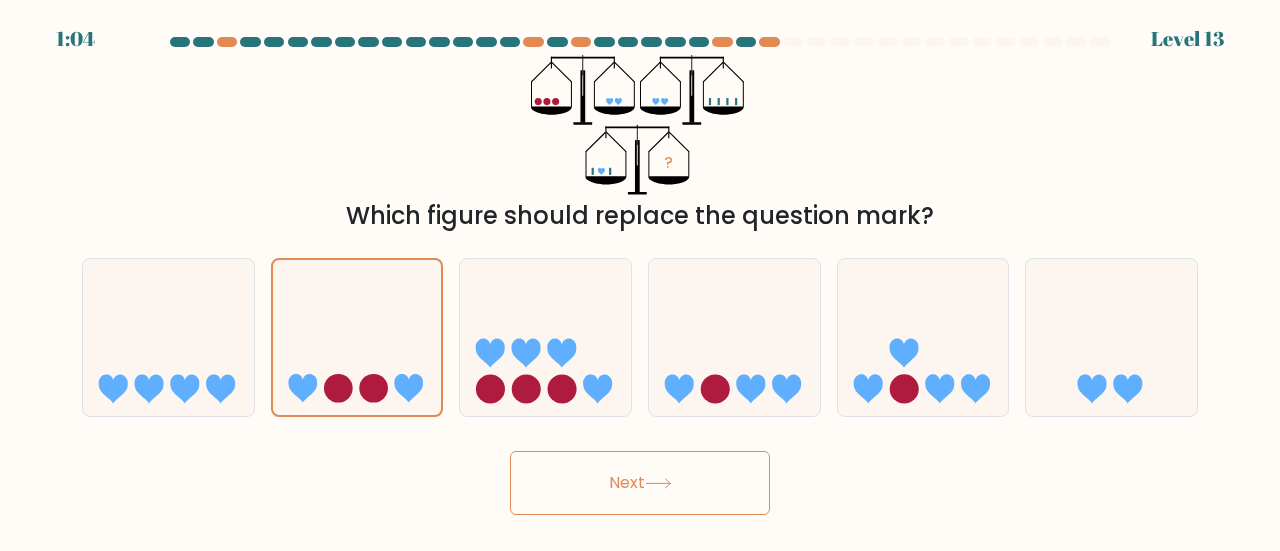 click on "Next" at bounding box center [640, 483] 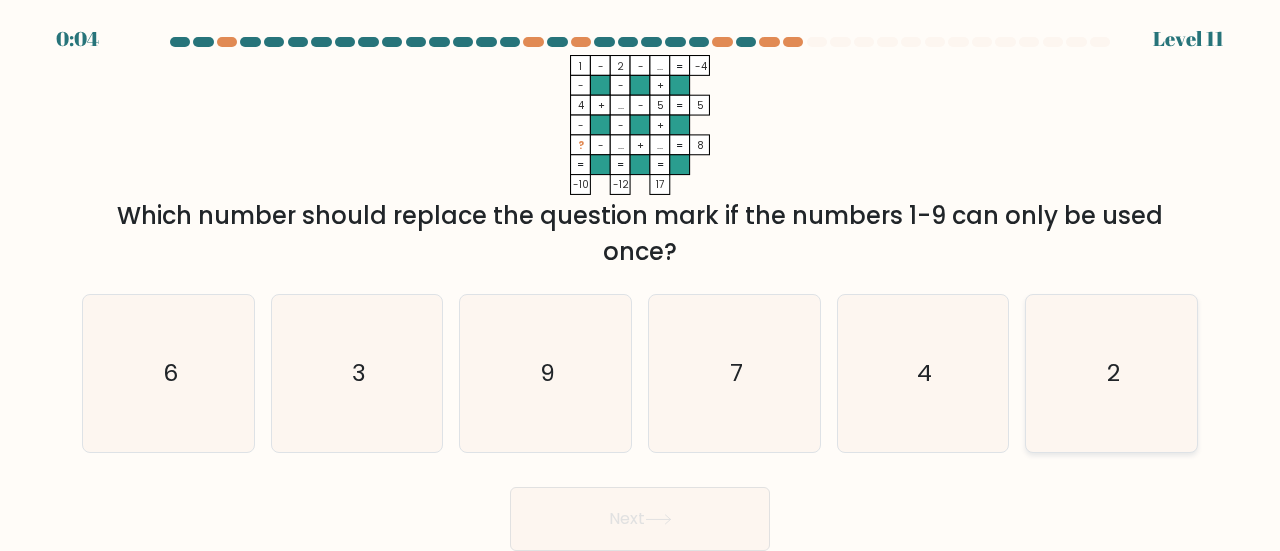 click on "2" 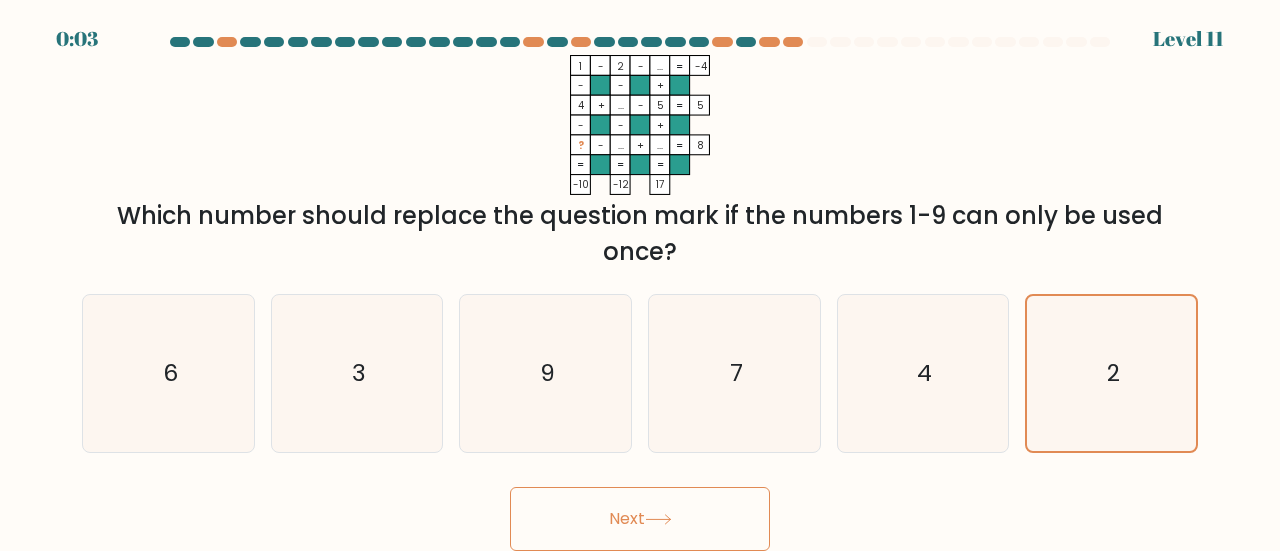click on "Next" at bounding box center [640, 519] 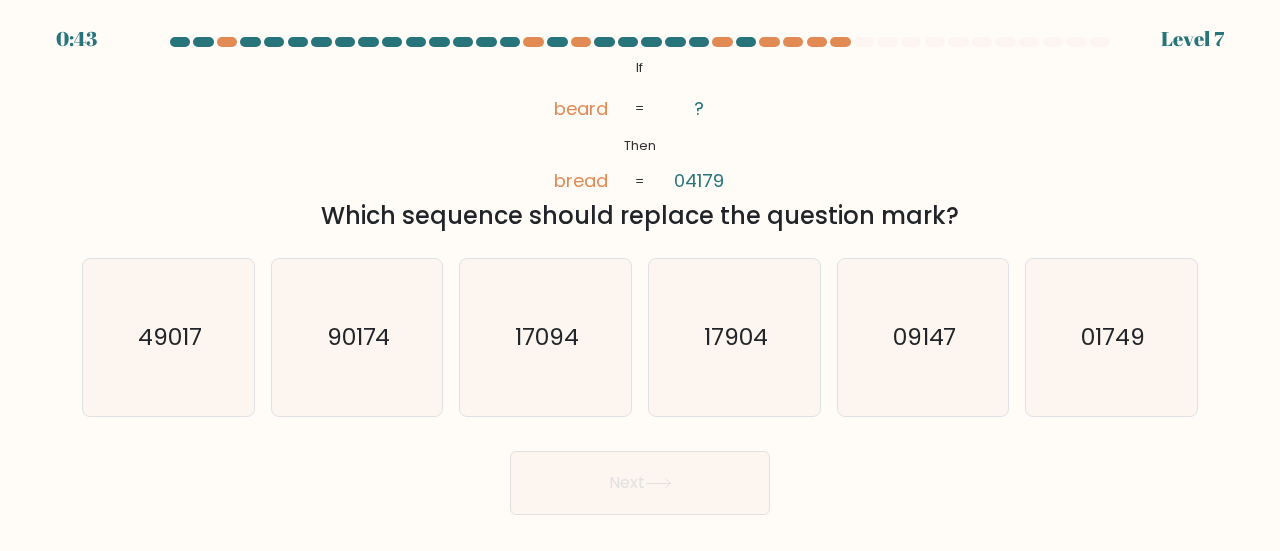 scroll, scrollTop: 0, scrollLeft: 0, axis: both 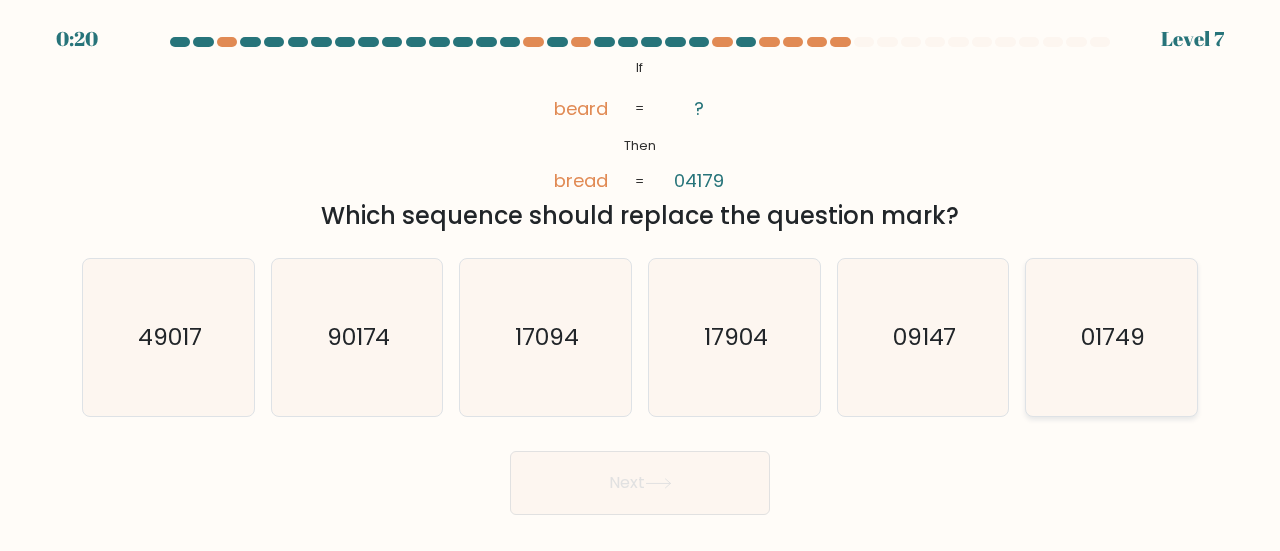 click on "01749" 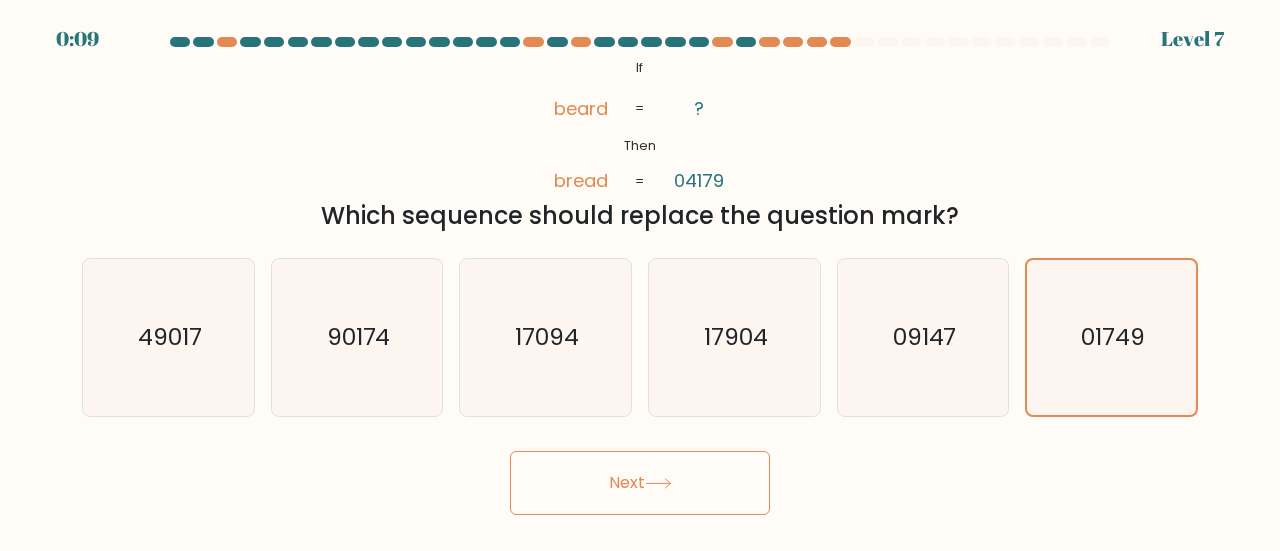 click on "Next" at bounding box center [640, 483] 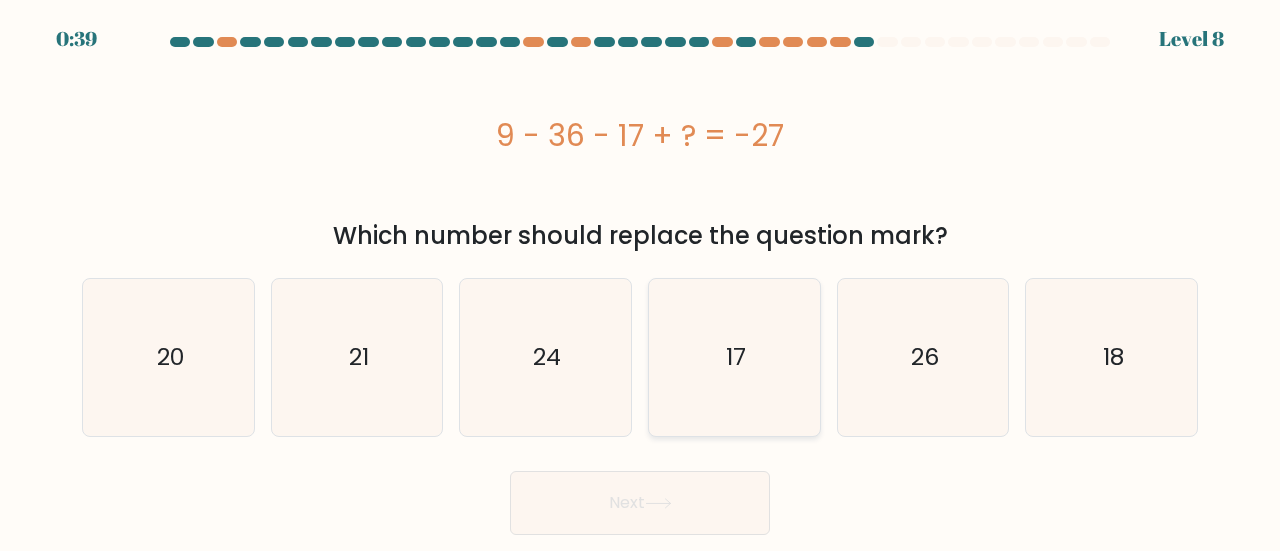 drag, startPoint x: 853, startPoint y: 395, endPoint x: 744, endPoint y: 358, distance: 115.10864 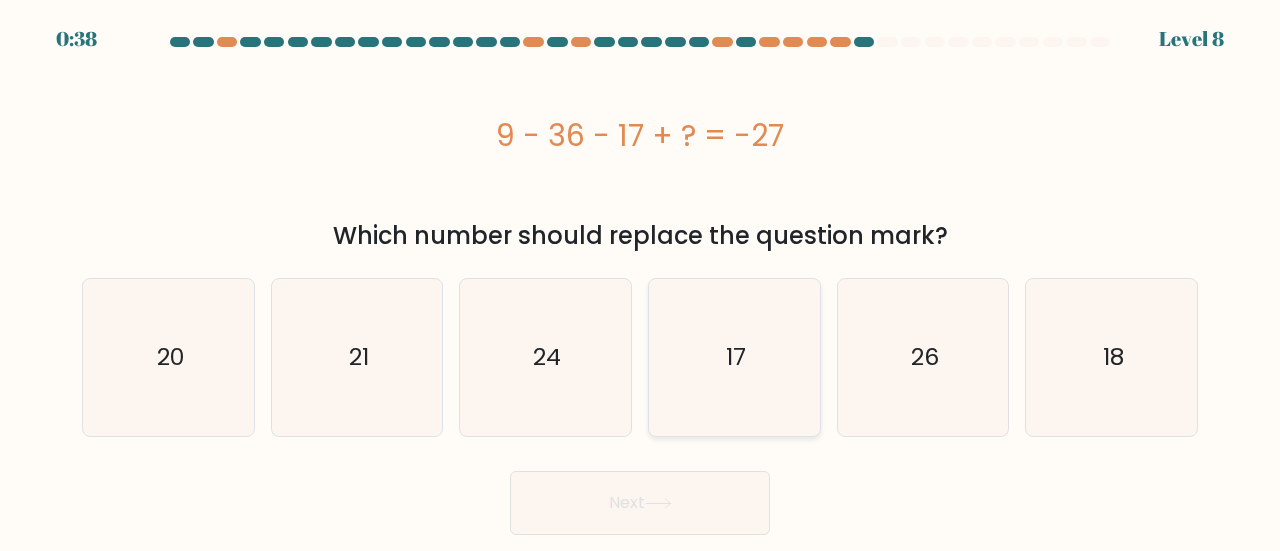 click on "17" 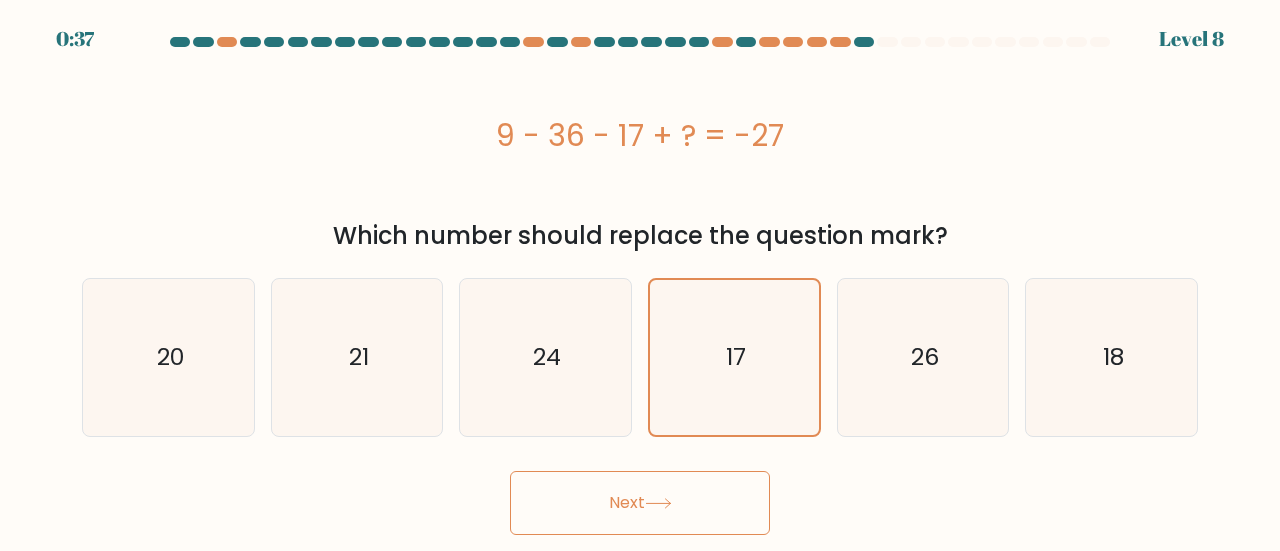 click on "Next" at bounding box center [640, 503] 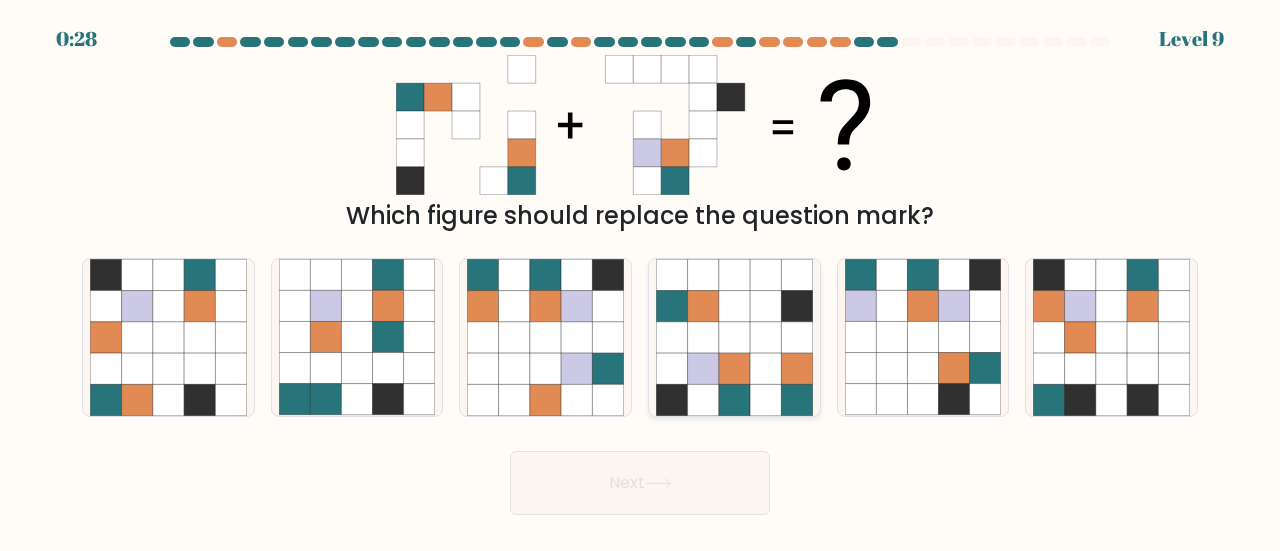 click 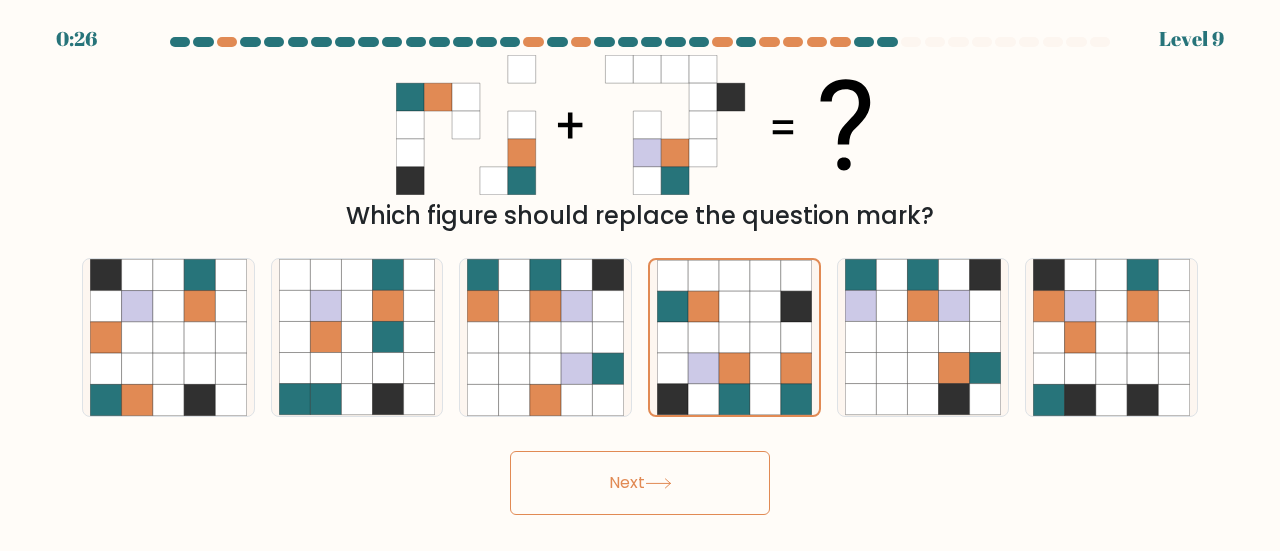 click on "Next" at bounding box center (640, 483) 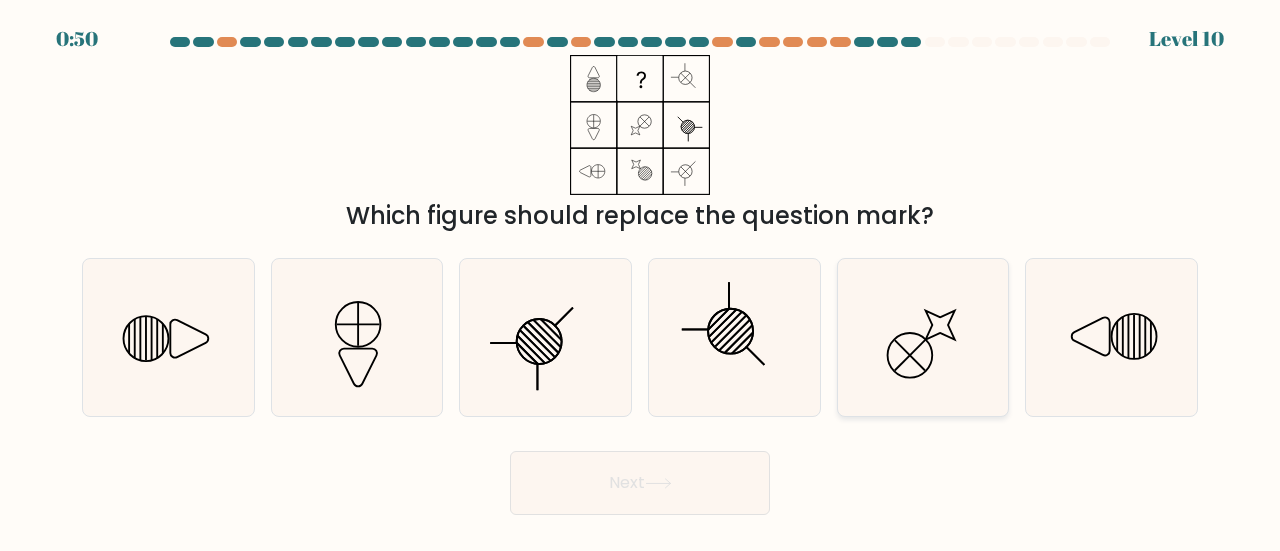click 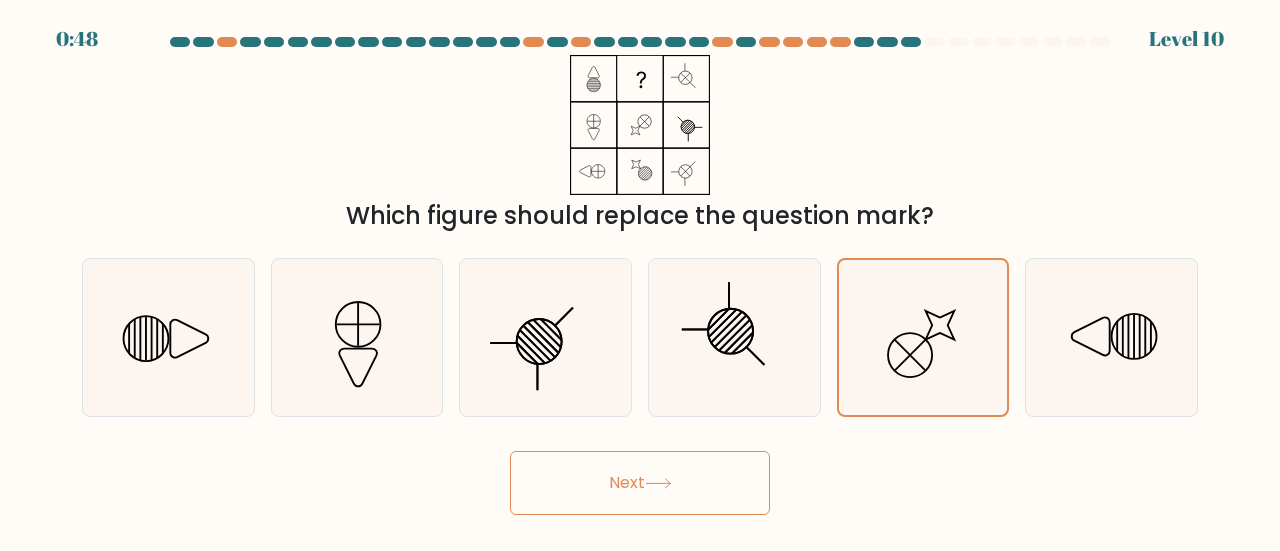 click on "Next" at bounding box center [640, 483] 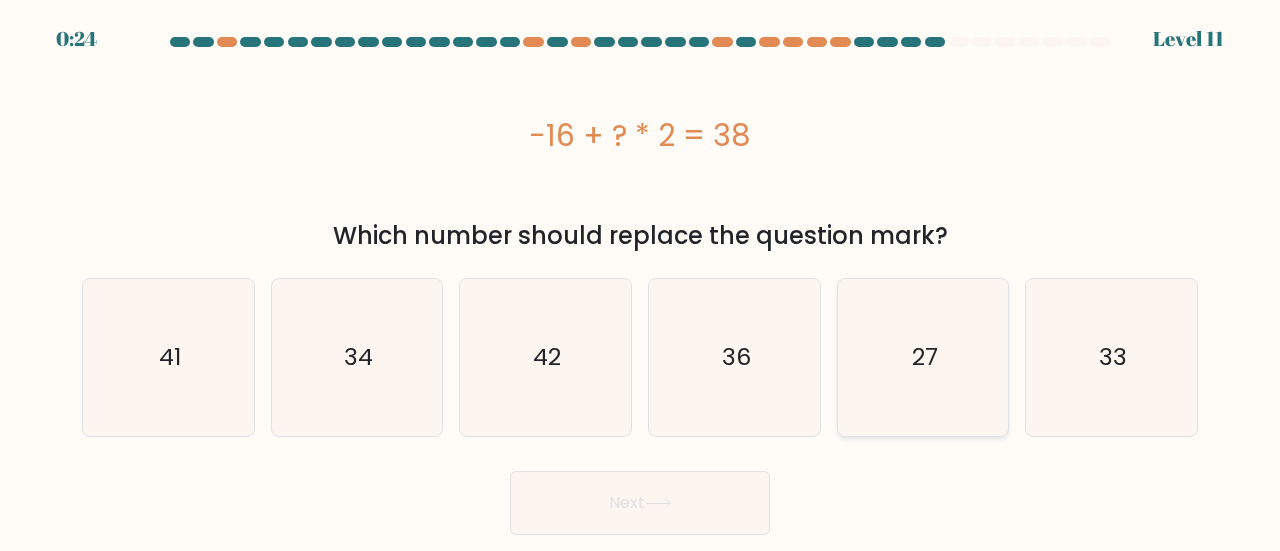 click on "27" 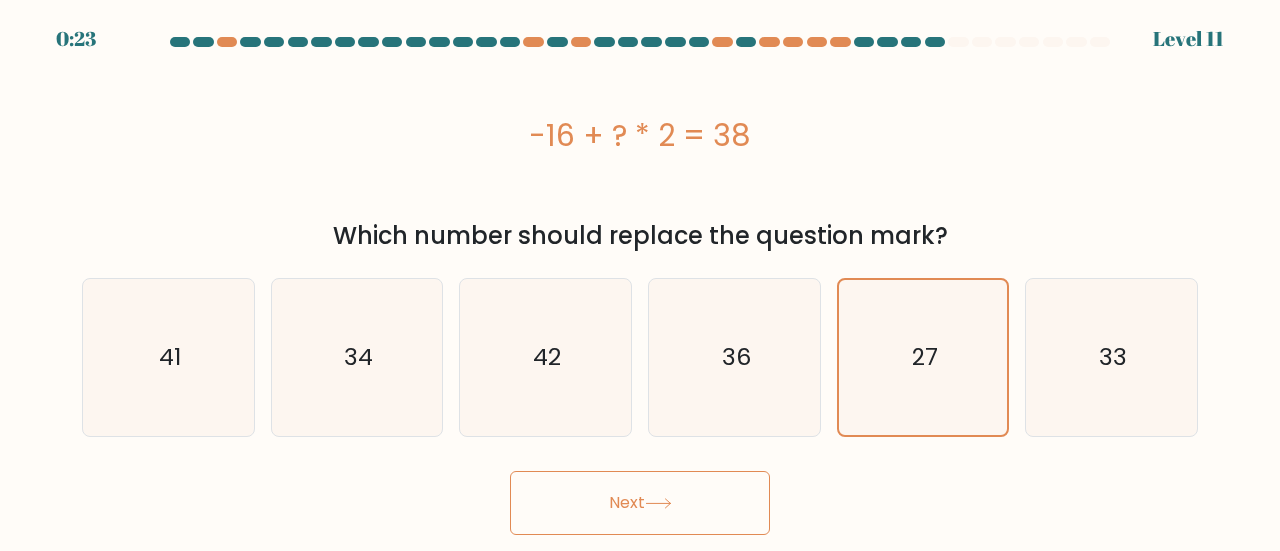 click on "Next" at bounding box center [640, 503] 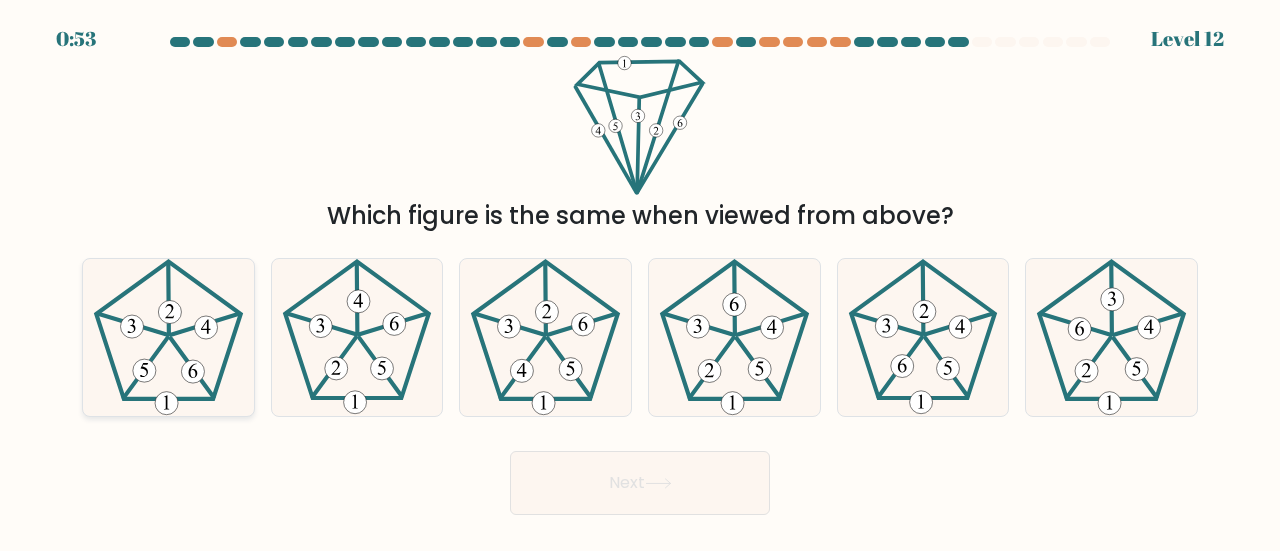 click 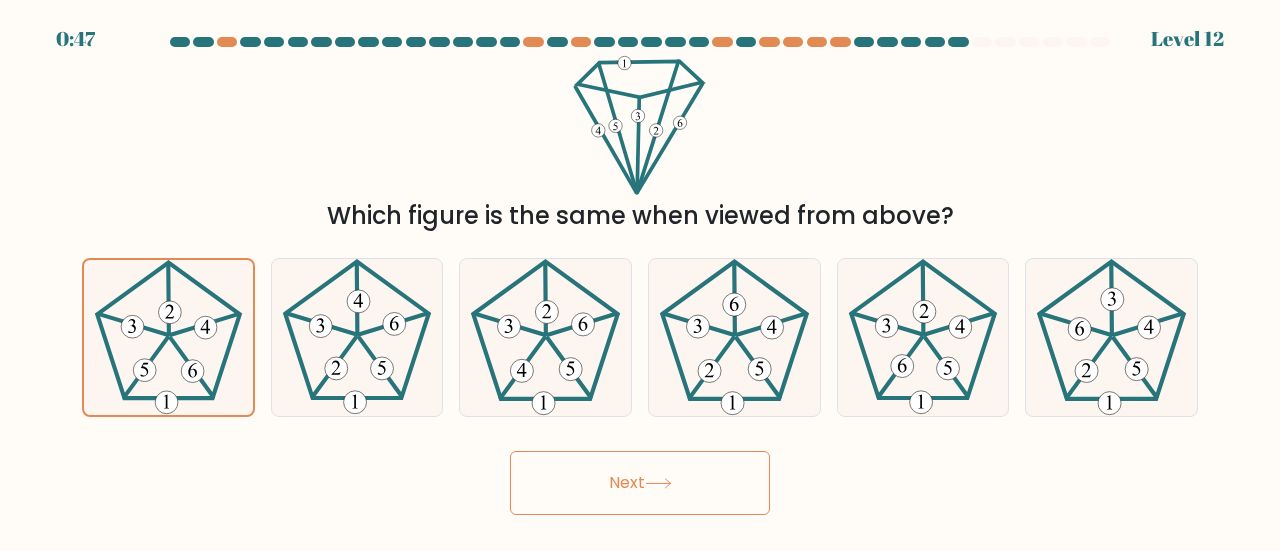 click on "Next" at bounding box center [640, 483] 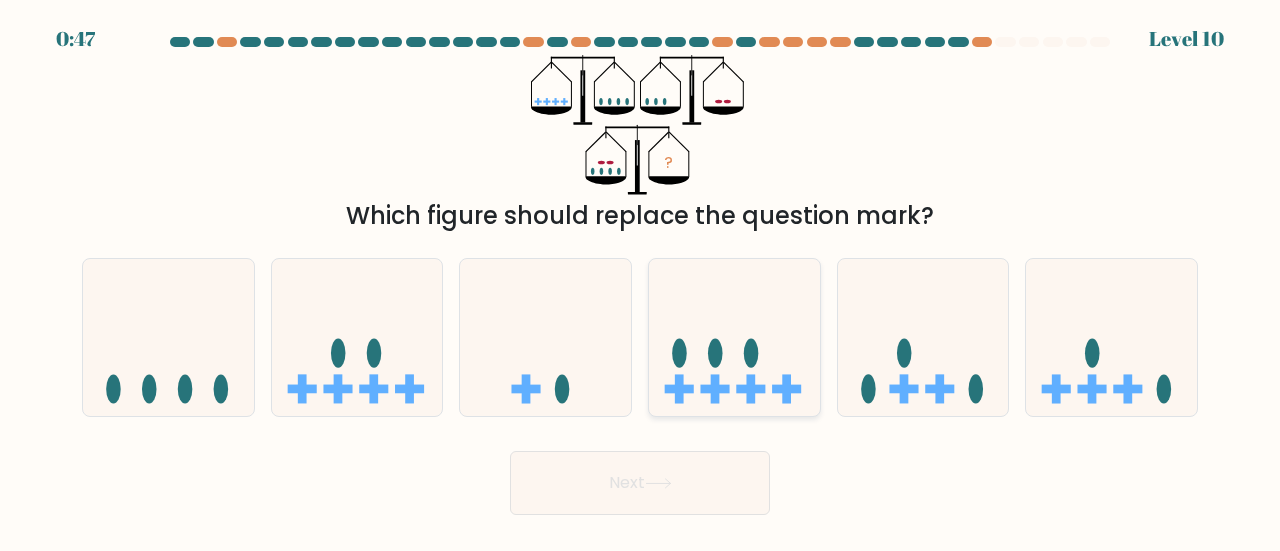 click 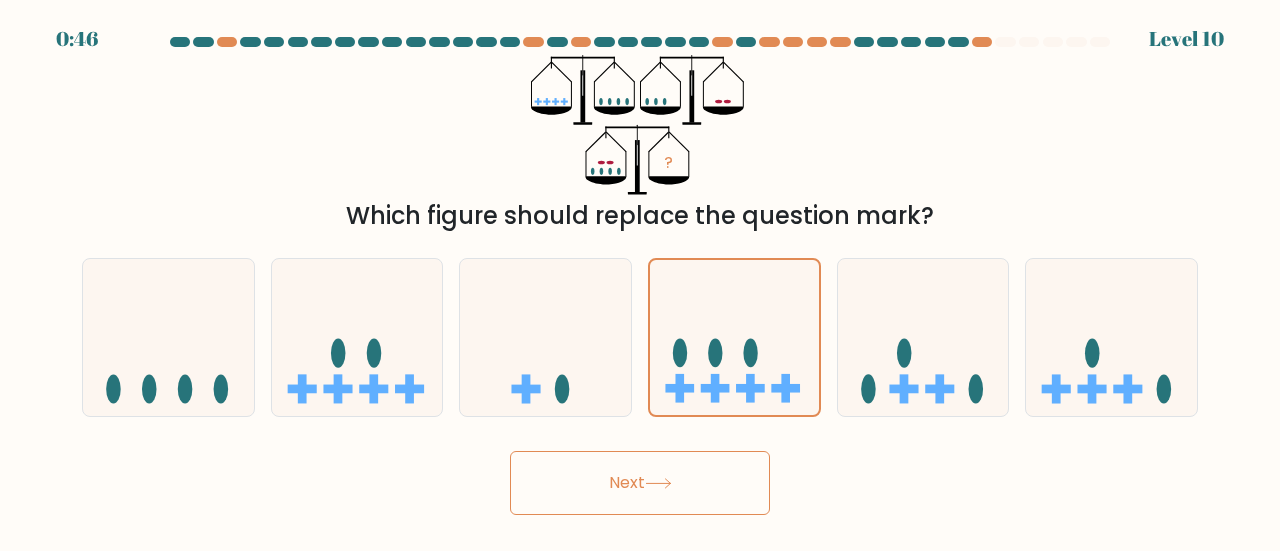 click on "Next" at bounding box center (640, 483) 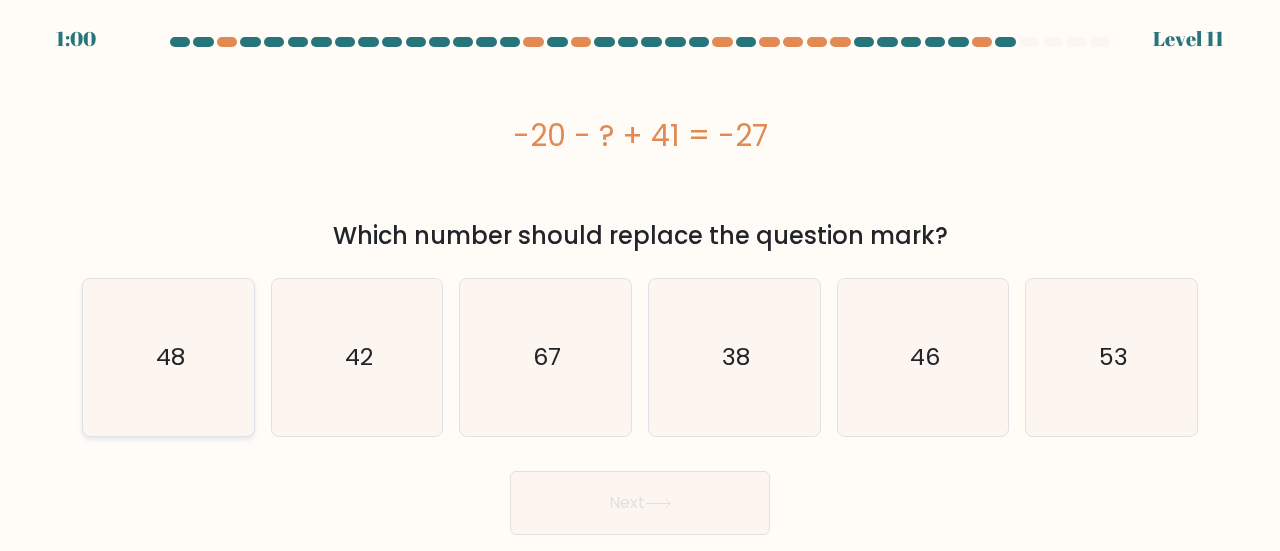 click on "48" 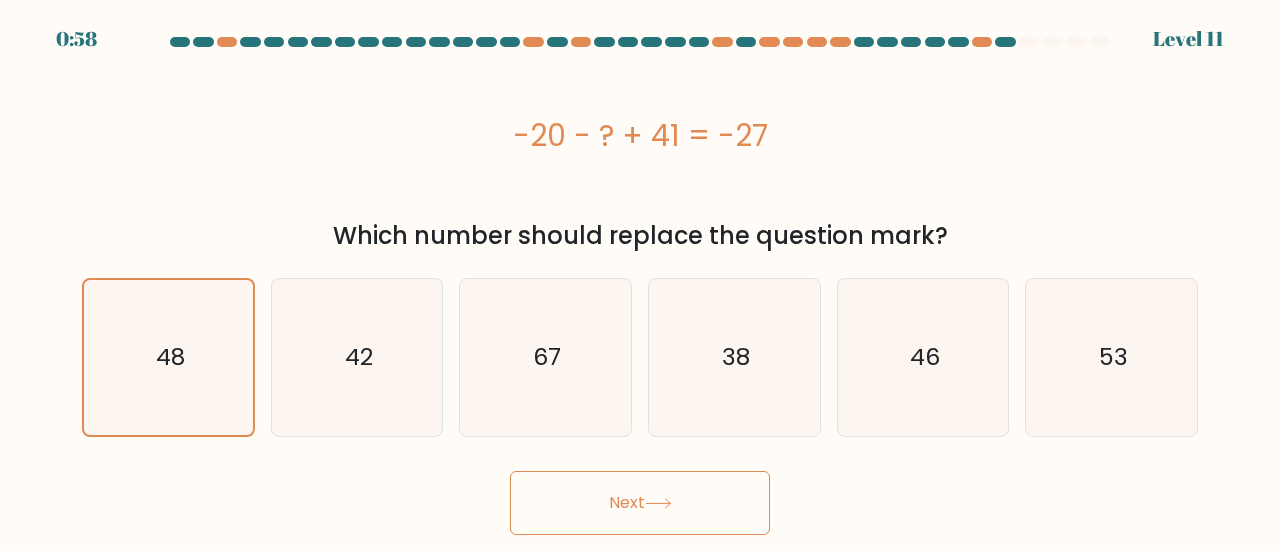 click on "Next" at bounding box center [640, 503] 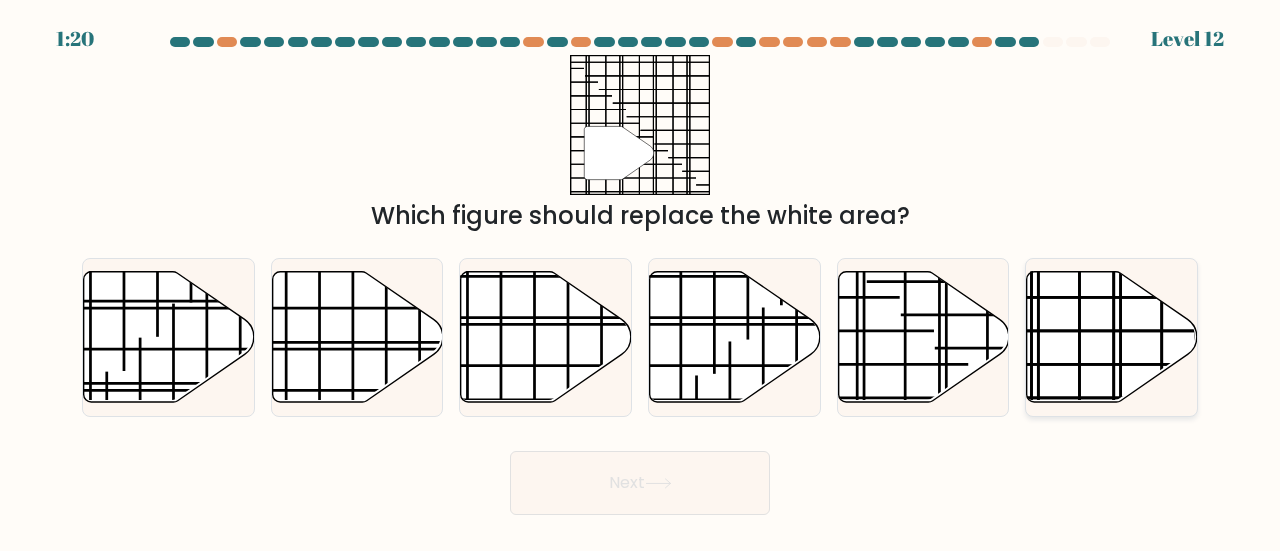 click 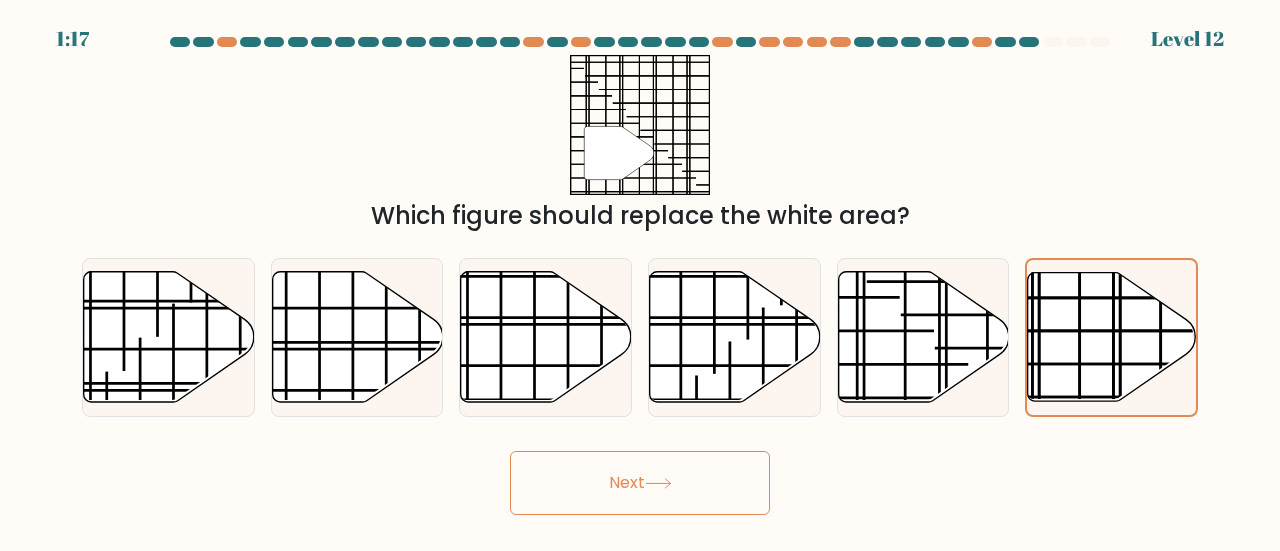 click on "Next" at bounding box center [640, 483] 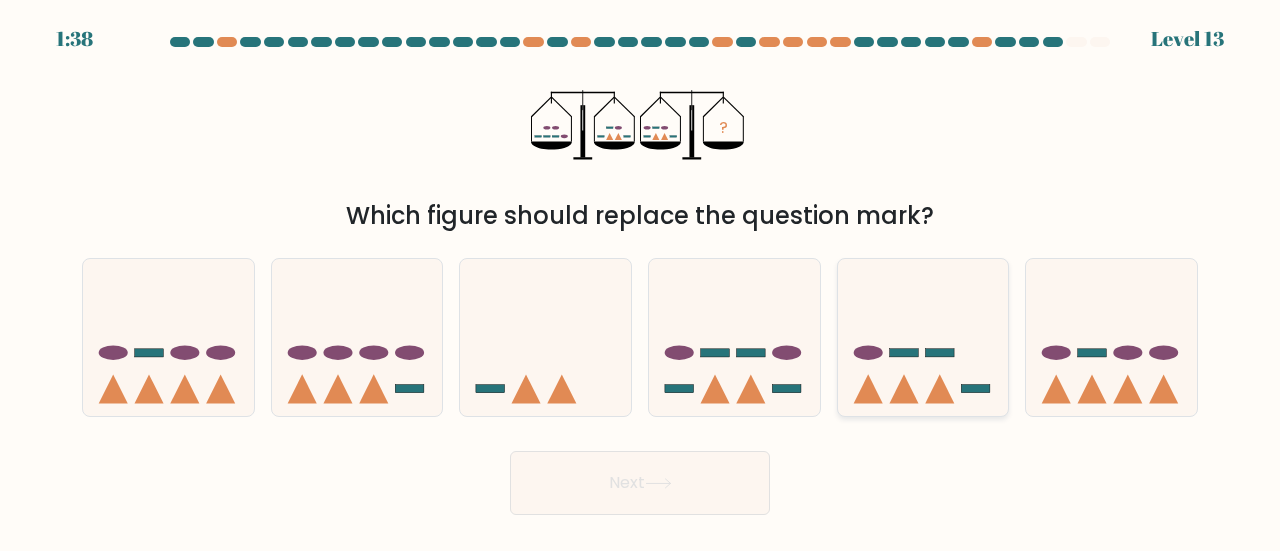 click 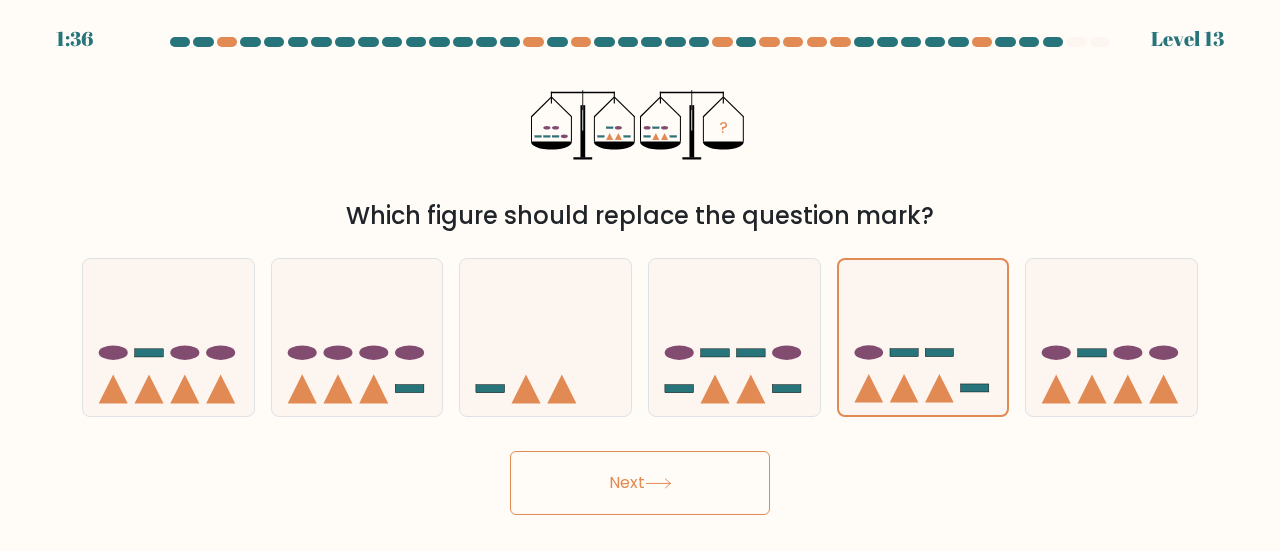 click on "Next" at bounding box center [640, 483] 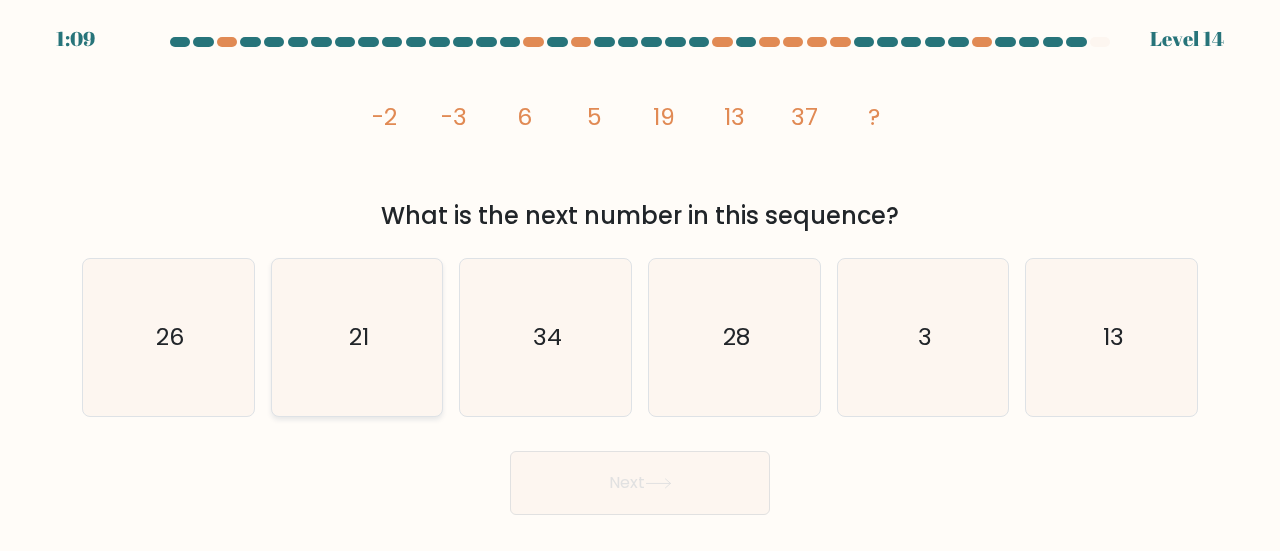 click on "21" 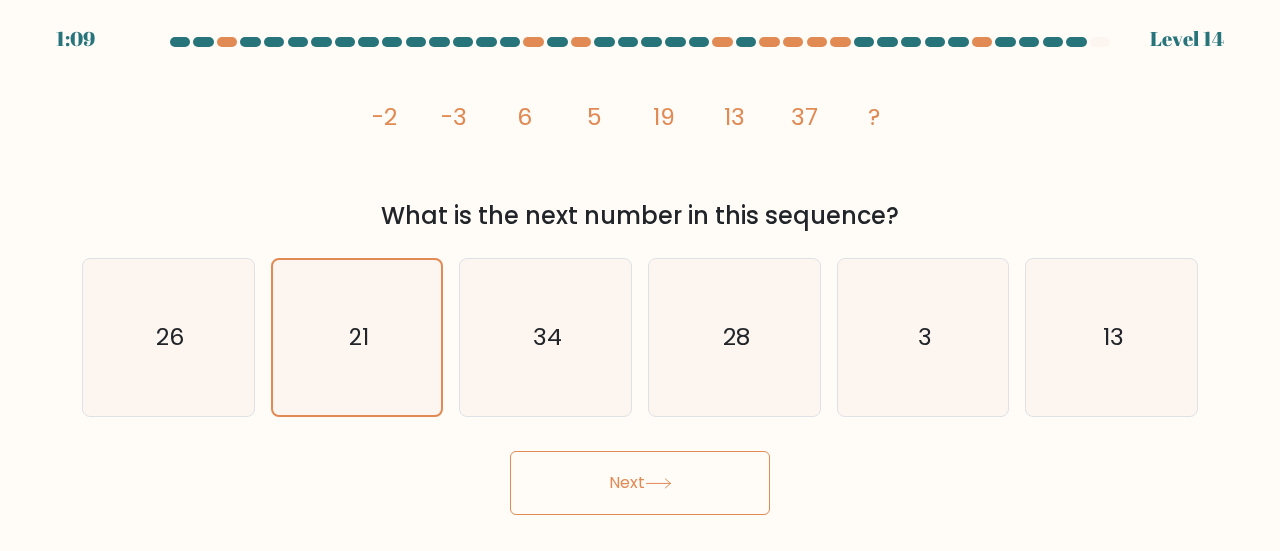 click on "Next" at bounding box center (640, 483) 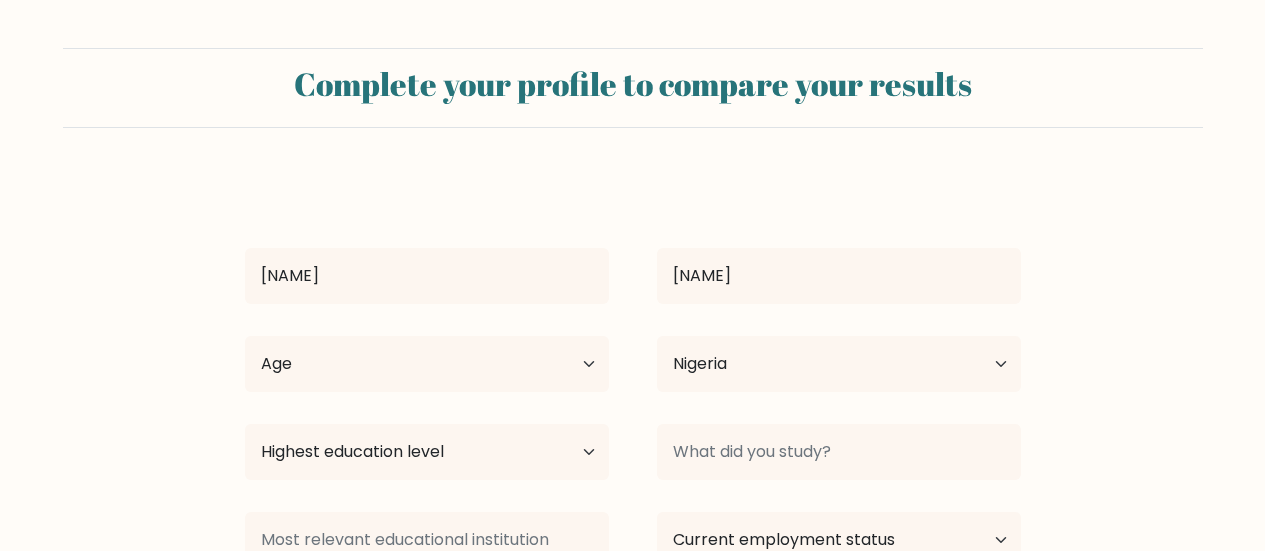 select on "NG" 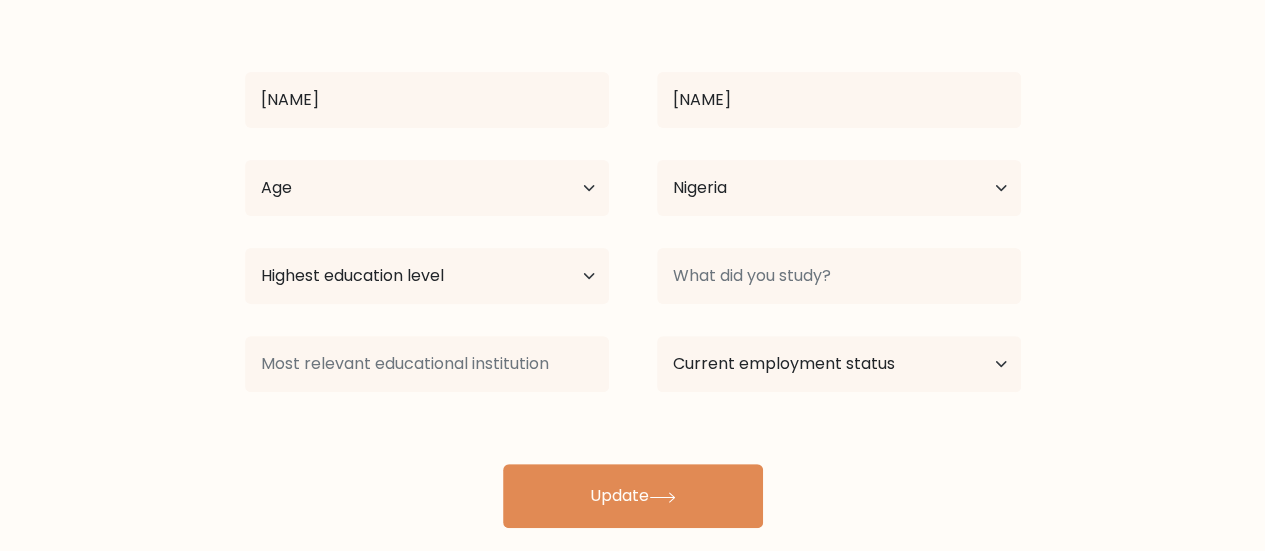 scroll, scrollTop: 177, scrollLeft: 0, axis: vertical 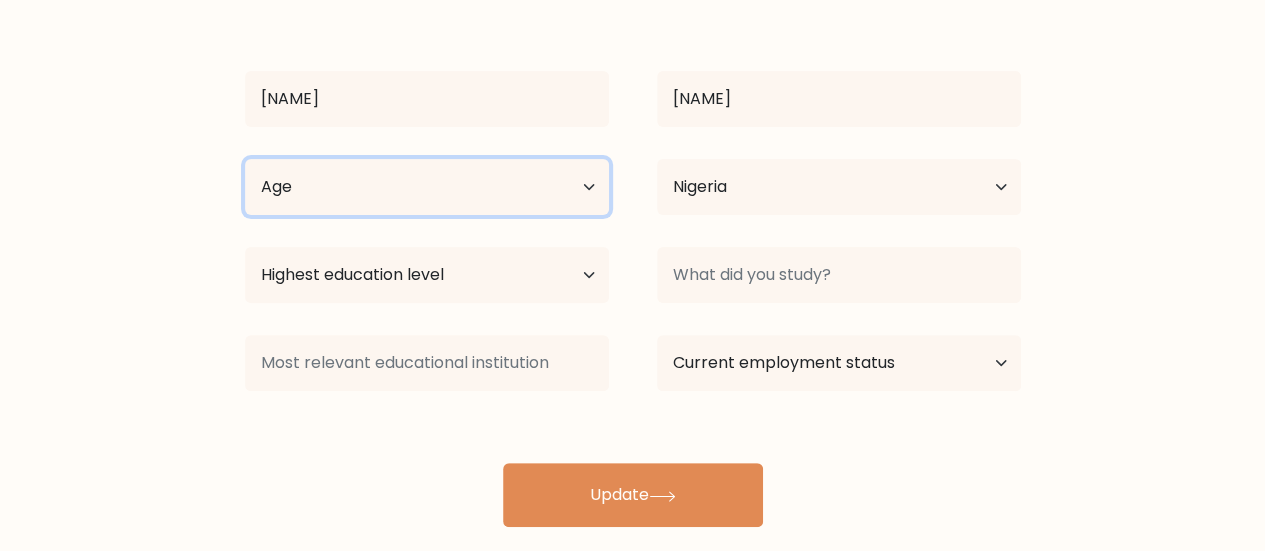 click on "Age
Under 18 years old
18-24 years old
25-34 years old
35-44 years old
45-54 years old
55-64 years old
65 years old and above" at bounding box center [427, 187] 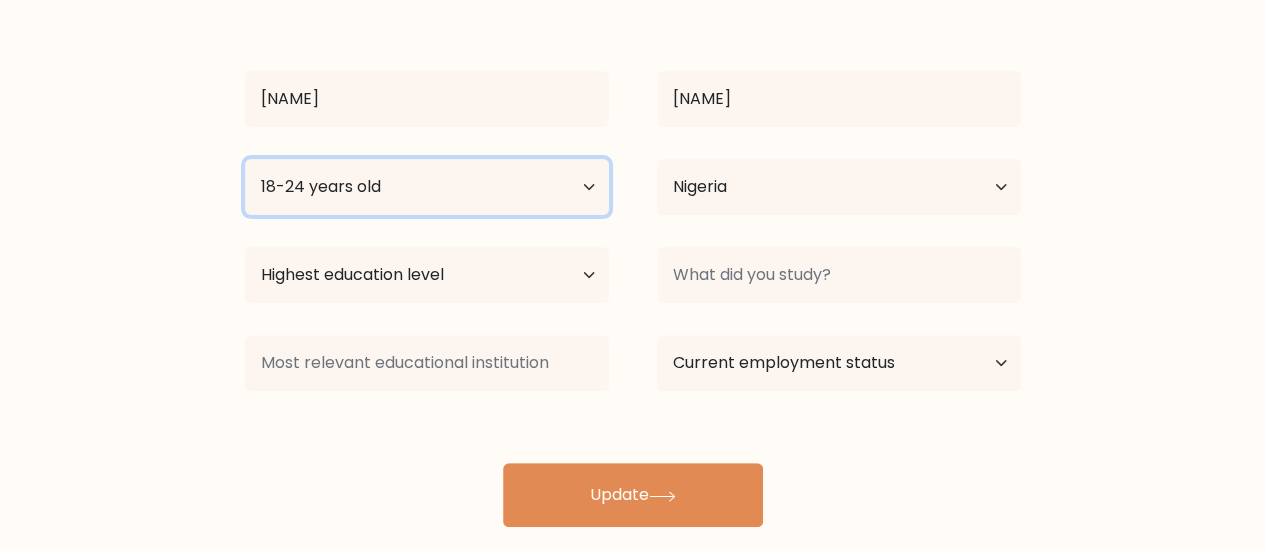 click on "Age
Under 18 years old
18-24 years old
25-34 years old
35-44 years old
45-54 years old
55-64 years old
65 years old and above" at bounding box center [427, 187] 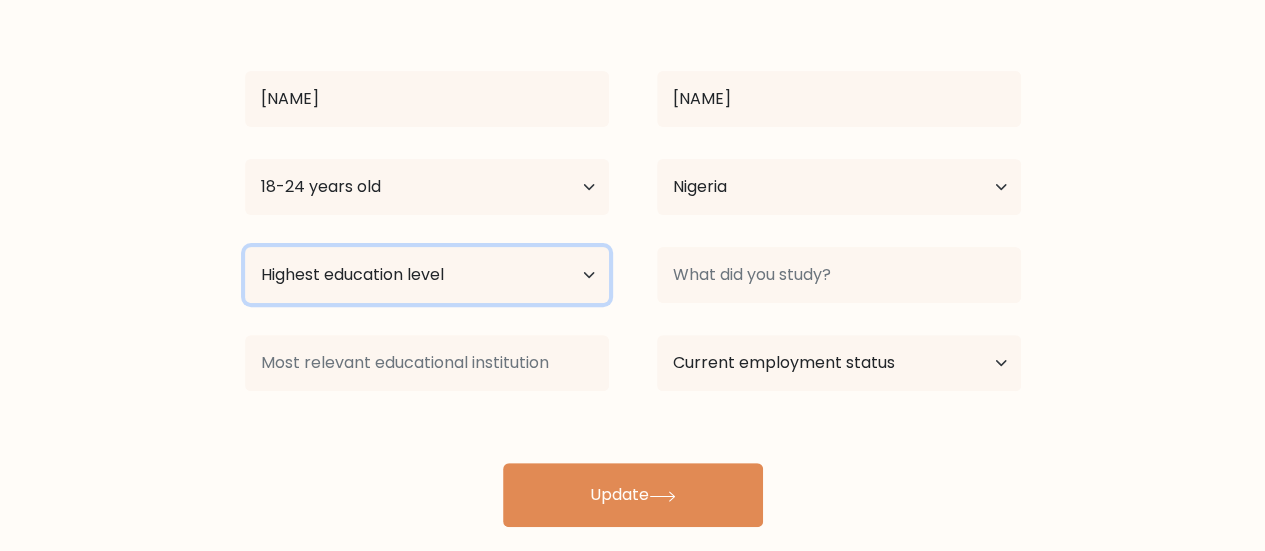 click on "Highest education level
No schooling
Primary
Lower Secondary
Upper Secondary
Occupation Specific
Bachelor's degree
Master's degree
Doctoral degree" at bounding box center [427, 275] 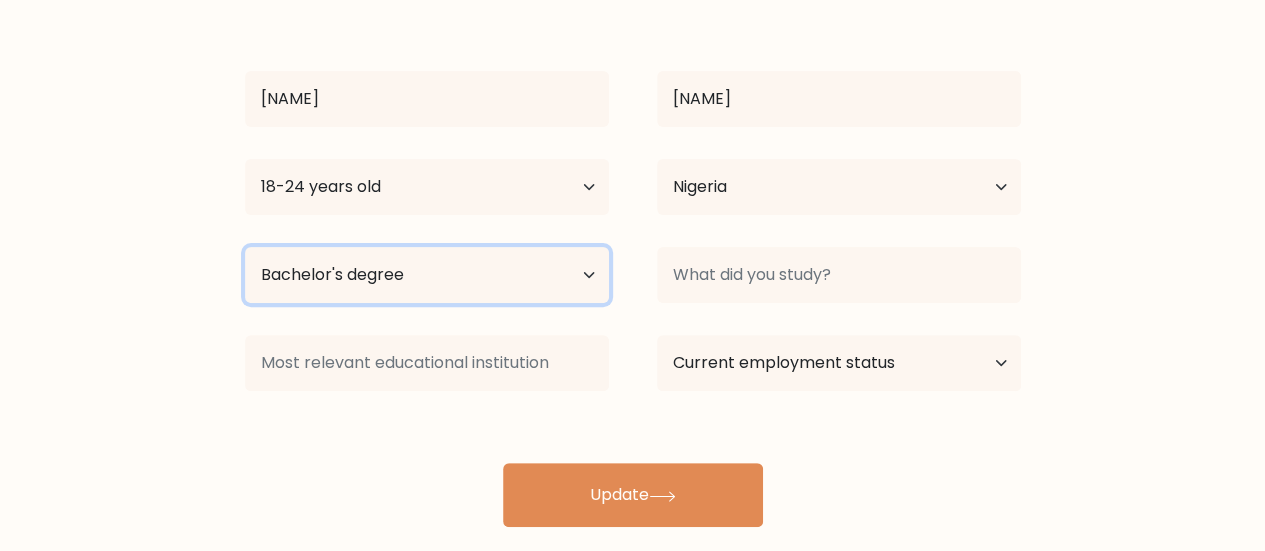 click on "Highest education level
No schooling
Primary
Lower Secondary
Upper Secondary
Occupation Specific
Bachelor's degree
Master's degree
Doctoral degree" at bounding box center (427, 275) 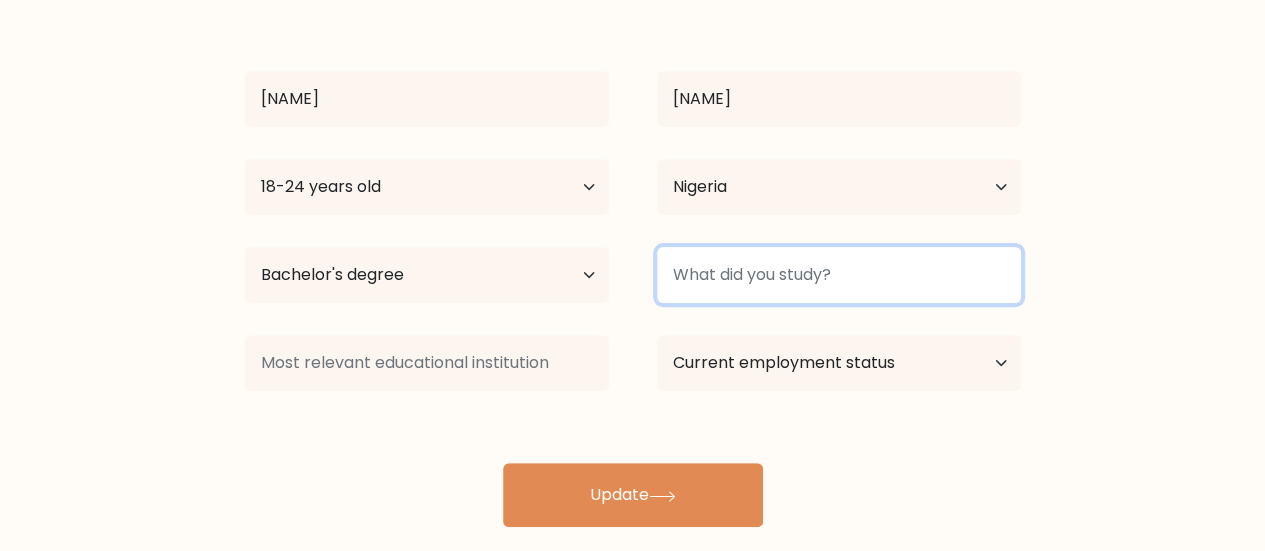 click at bounding box center [839, 275] 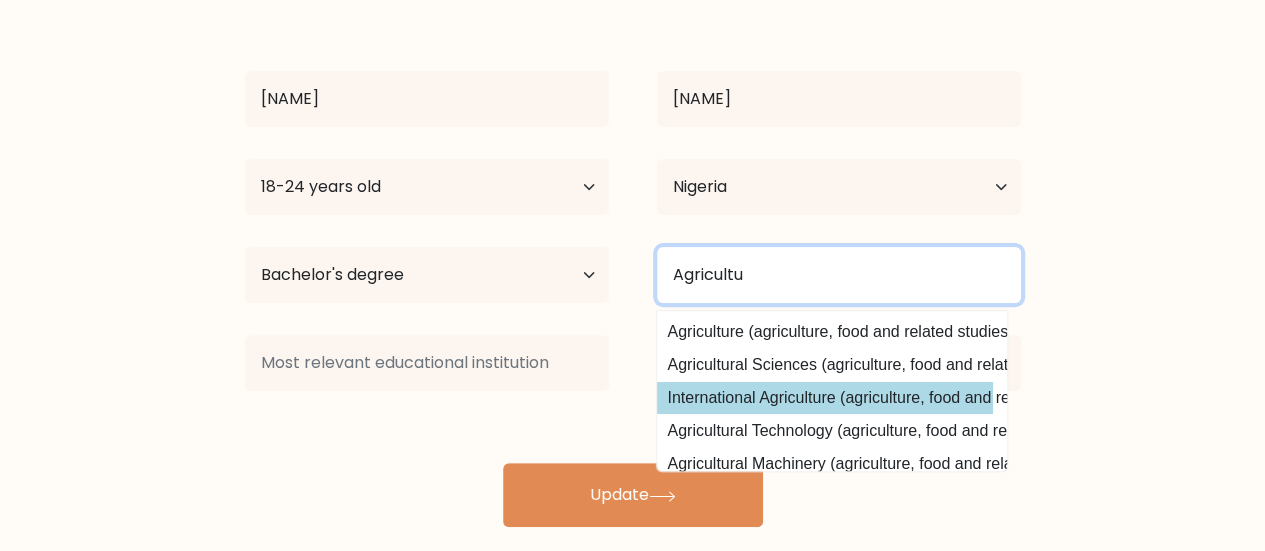 scroll, scrollTop: 0, scrollLeft: 13, axis: horizontal 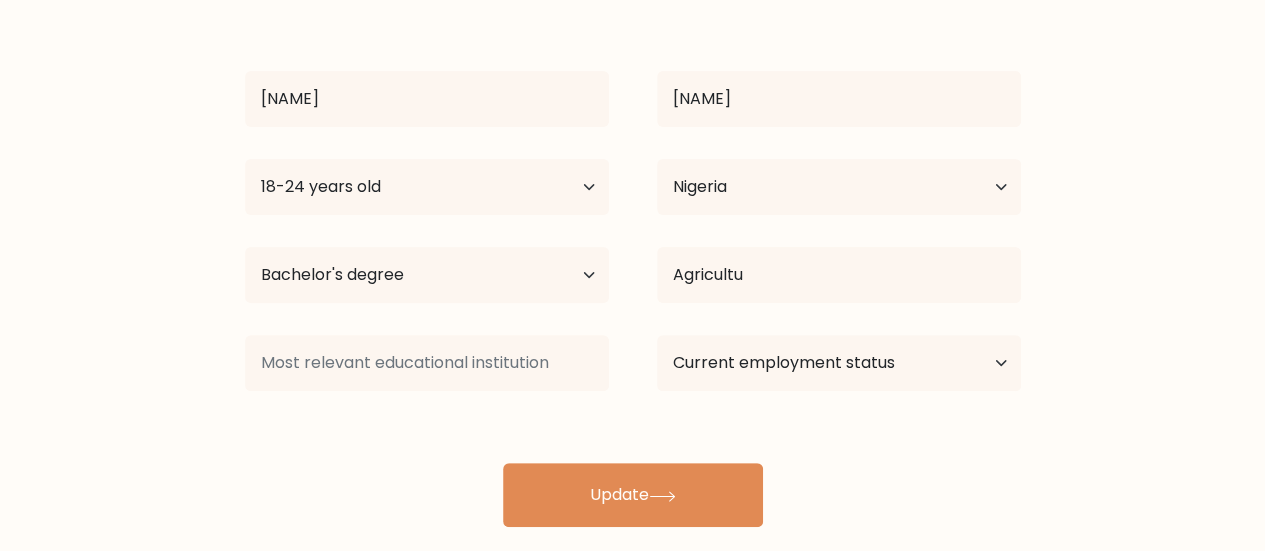 click on "Complete your profile to compare your results
[LAST]
[LAST]
Age
Under 18 years old
18-24 years old
25-34 years old
35-44 years old
45-54 years old
55-64 years old
65 years old and above
Country
Afghanistan
Albania
Algeria
American Samoa
Andorra
Angola
Anguilla
Antarctica
Antigua and Barbuda
Argentina
Armenia
Aruba
Australia
Austria
Azerbaijan
Bahamas
Bahrain
Bangladesh
Barbados
Belarus
Belgium
Belize
Benin
Bermuda
Bhutan" at bounding box center [633, 263] 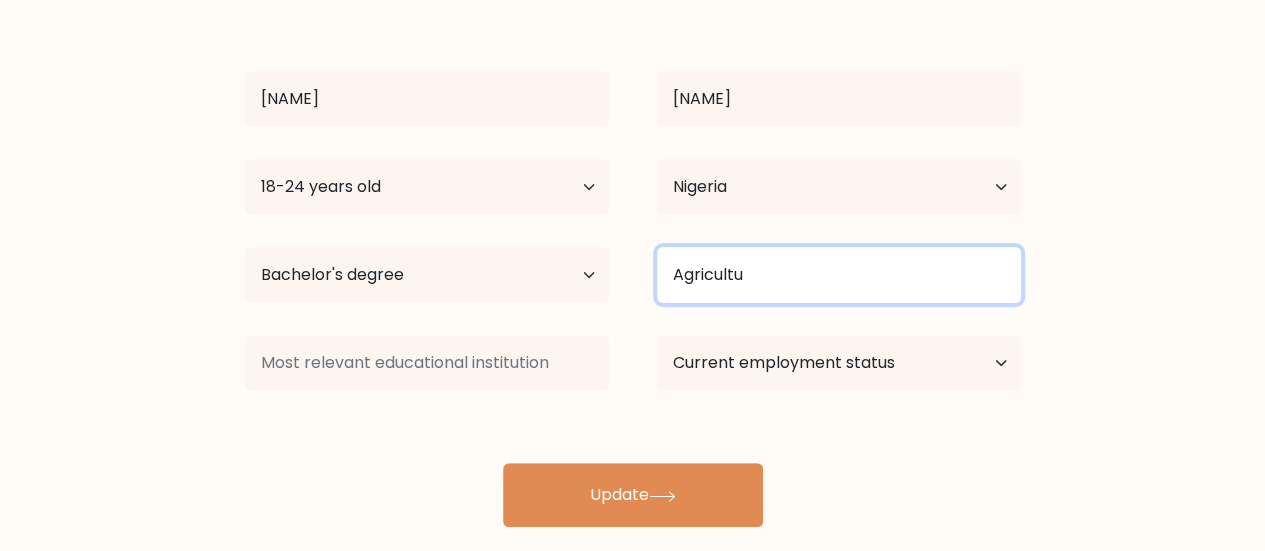 click on "Agricultu" at bounding box center [839, 275] 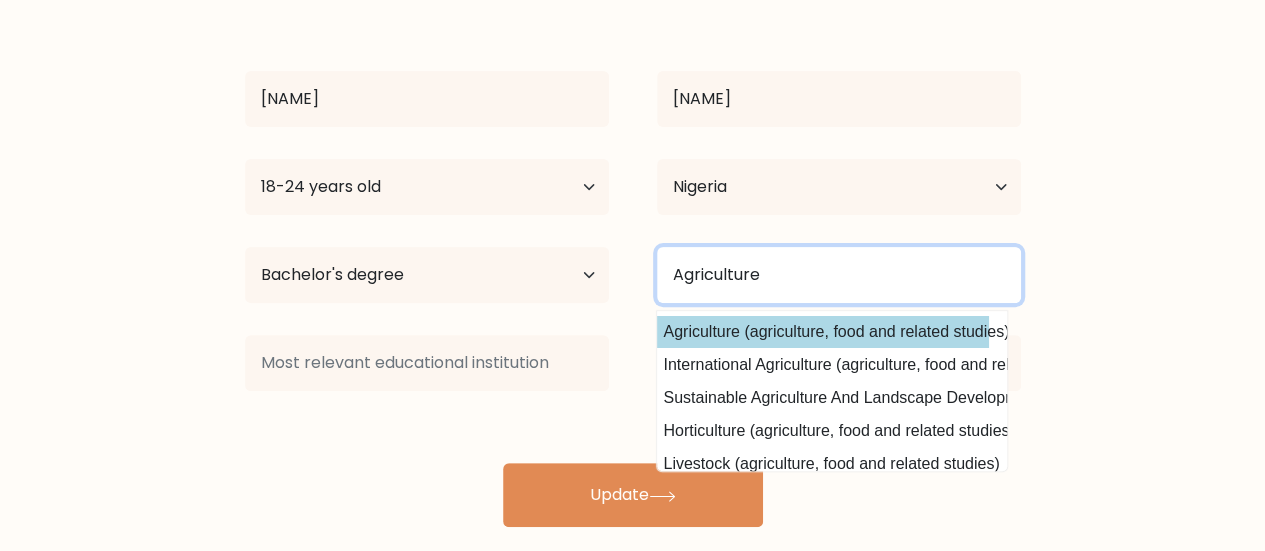 type on "Agriculture" 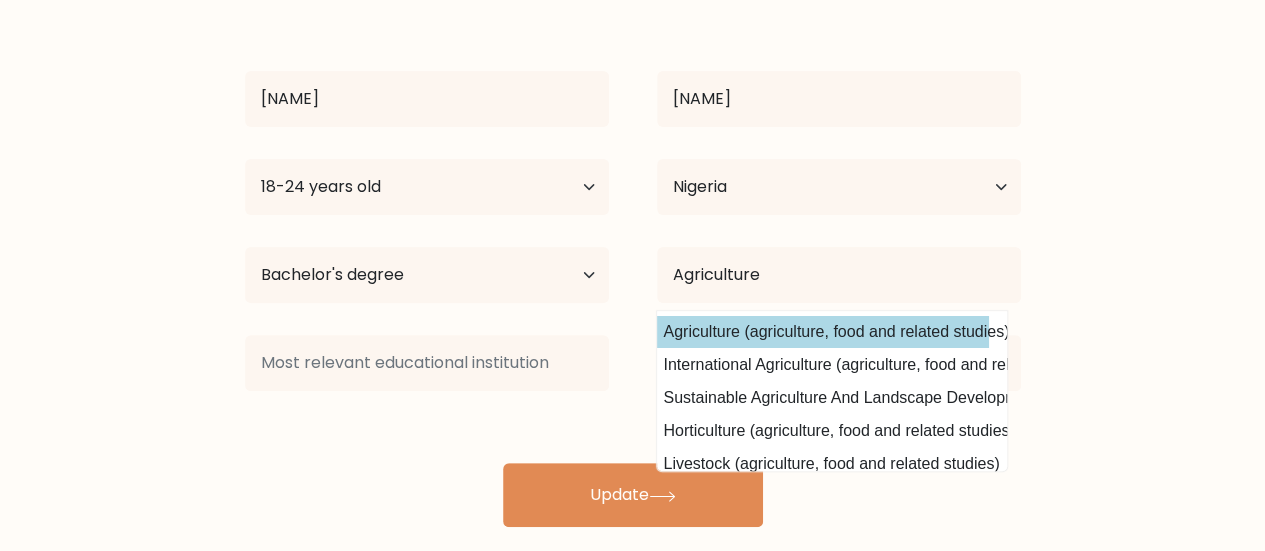 click on "Complete your profile to compare your results
[LAST]
[LAST]
Age
Under 18 years old
18-24 years old
25-34 years old
35-44 years old
45-54 years old
55-64 years old
65 years old and above
Country
Afghanistan
Albania
Algeria
American Samoa
Andorra
Angola
Anguilla
Antarctica
Antigua and Barbuda
Argentina
Armenia
Aruba
Australia
Austria
Azerbaijan
Bahamas
Bahrain
Bangladesh
Barbados
Belarus
Belgium
Belize
Benin
Bermuda
Bhutan" at bounding box center (633, 263) 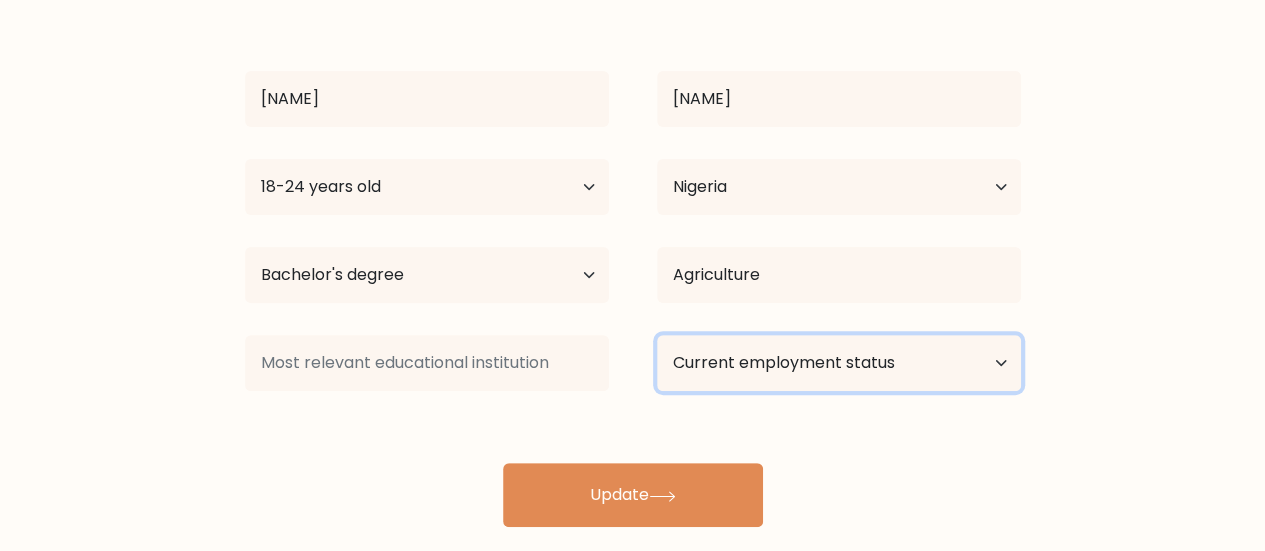 click on "Current employment status
Employed
Student
Retired
Other / prefer not to answer" at bounding box center (839, 363) 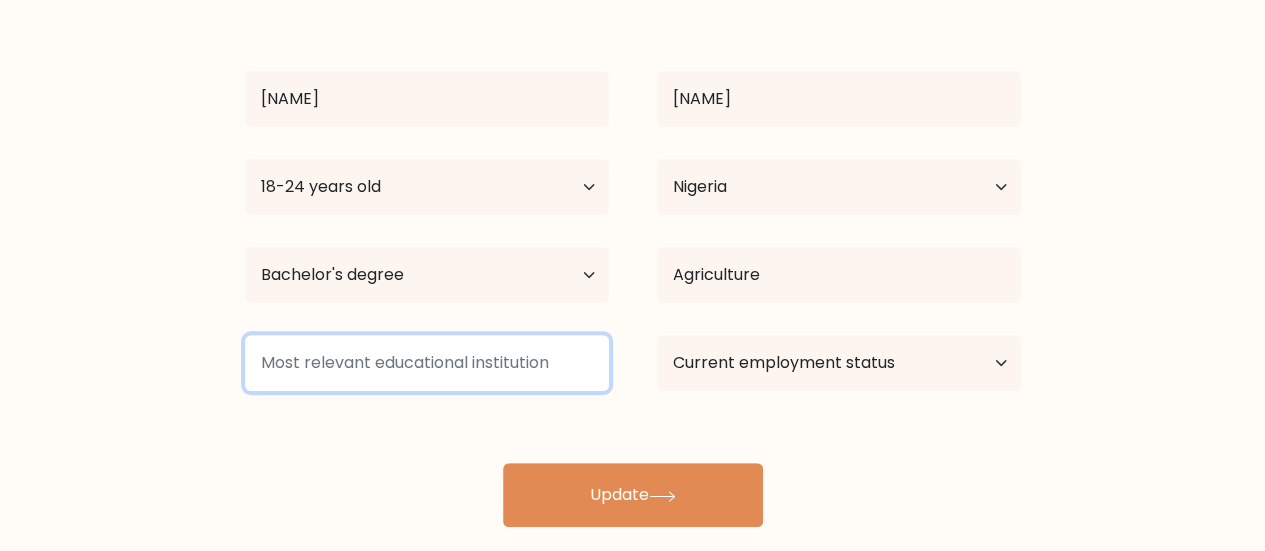 click at bounding box center (427, 363) 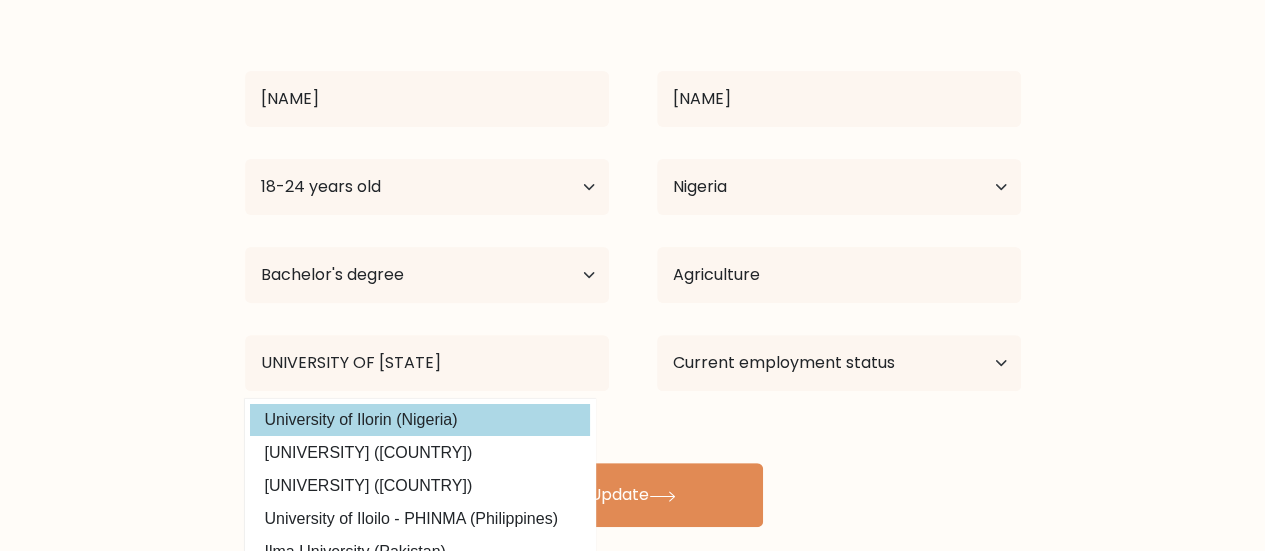 click on "University of Ilorin (Nigeria)" at bounding box center [420, 420] 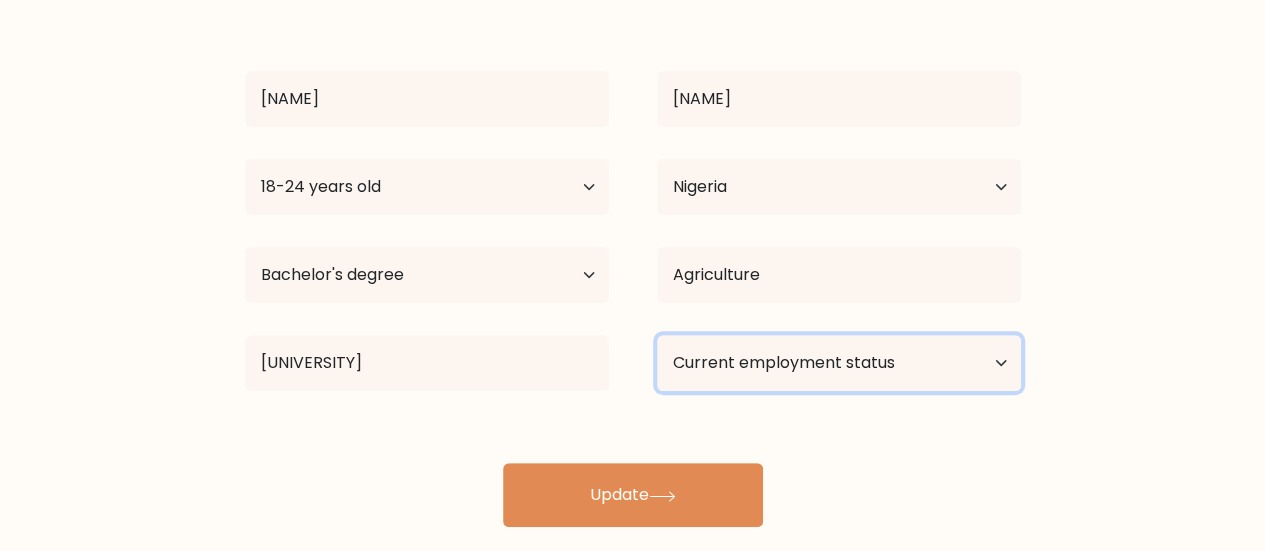 click on "Current employment status
Employed
Student
Retired
Other / prefer not to answer" at bounding box center (839, 363) 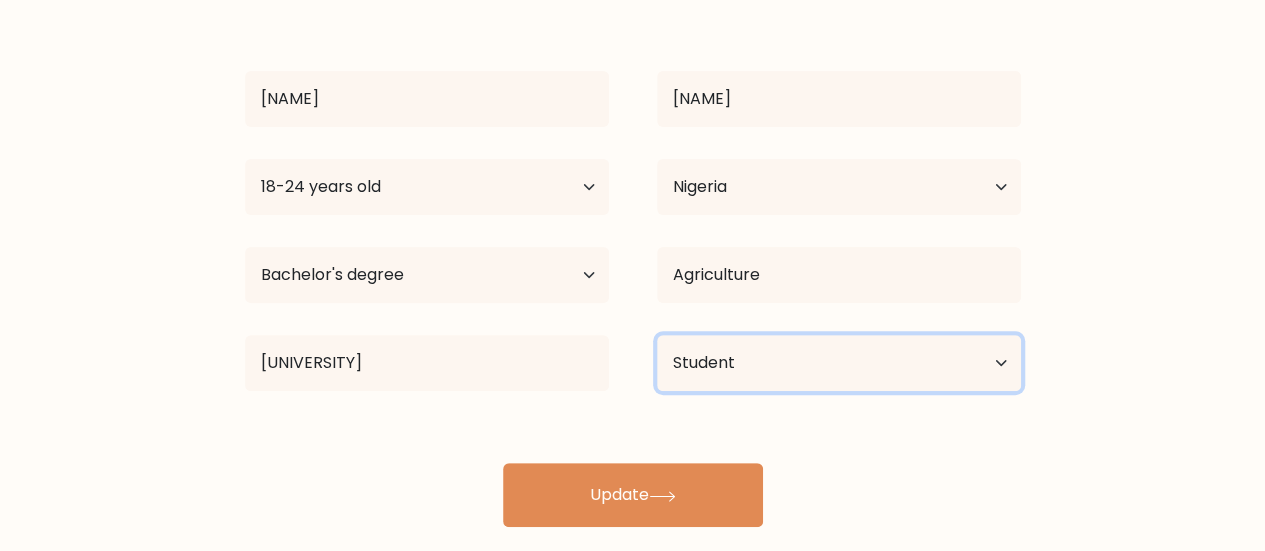 click on "Current employment status
Employed
Student
Retired
Other / prefer not to answer" at bounding box center (839, 363) 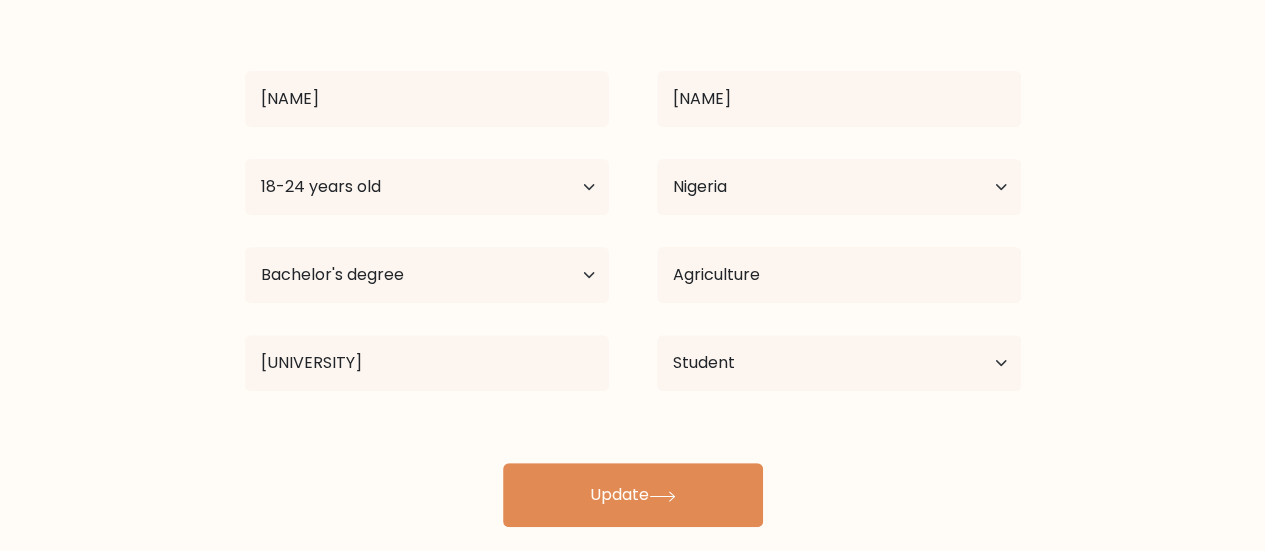 click on "Complete your profile to compare your results
[LAST]
[LAST]
Age
Under 18 years old
18-24 years old
25-34 years old
35-44 years old
45-54 years old
55-64 years old
65 years old and above
Country
Afghanistan
Albania
Algeria
Andorra" at bounding box center (632, 199) 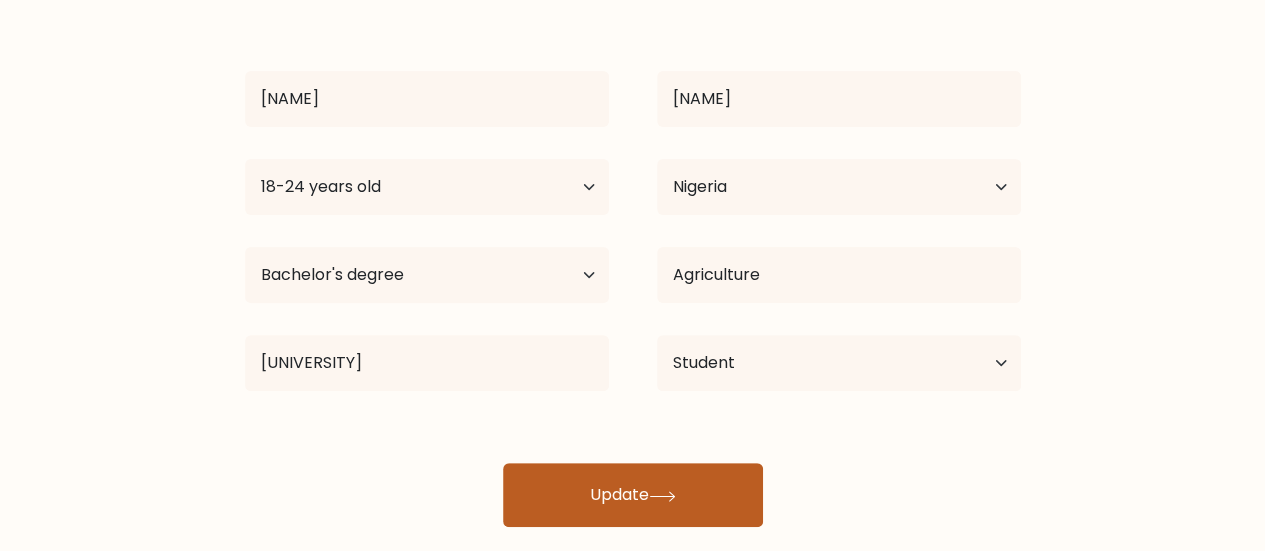click on "Update" at bounding box center (633, 495) 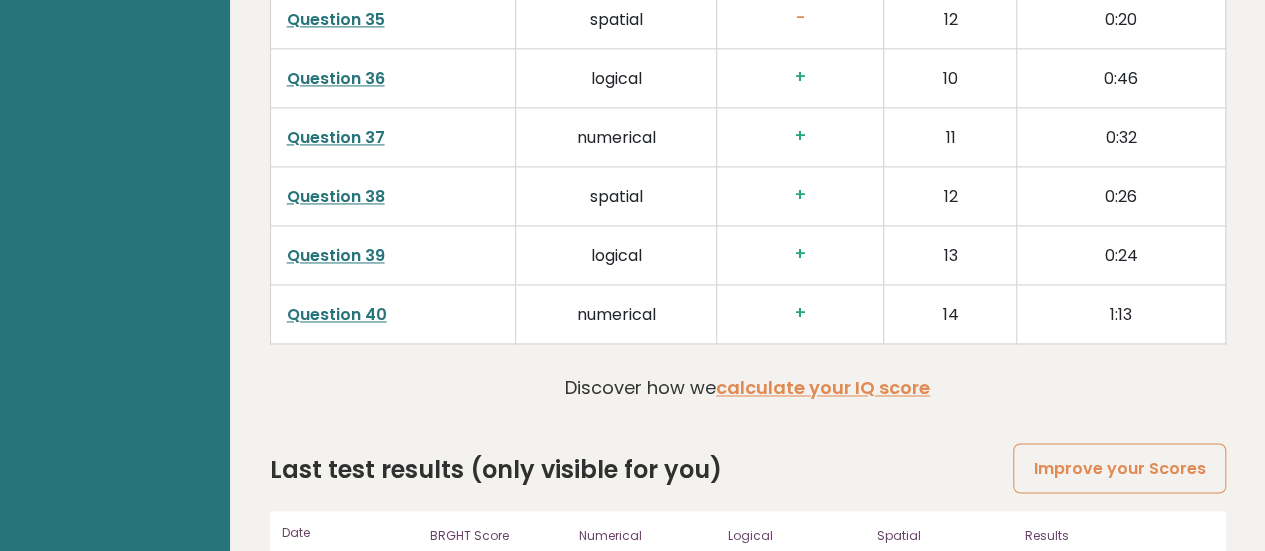 scroll, scrollTop: 5294, scrollLeft: 0, axis: vertical 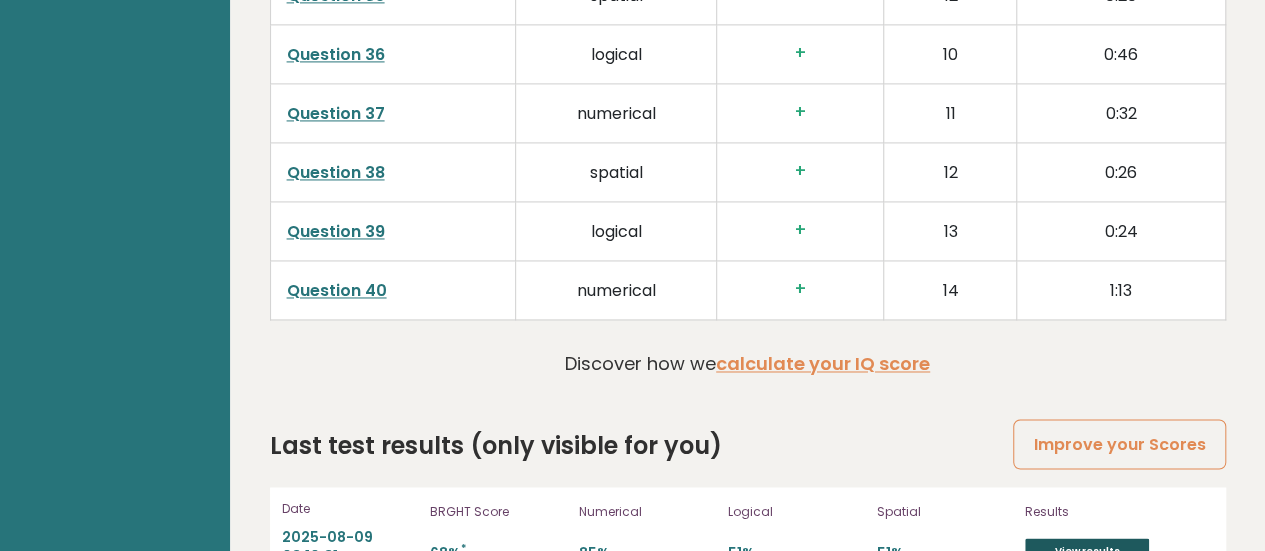 click on "View results" at bounding box center [1087, 551] 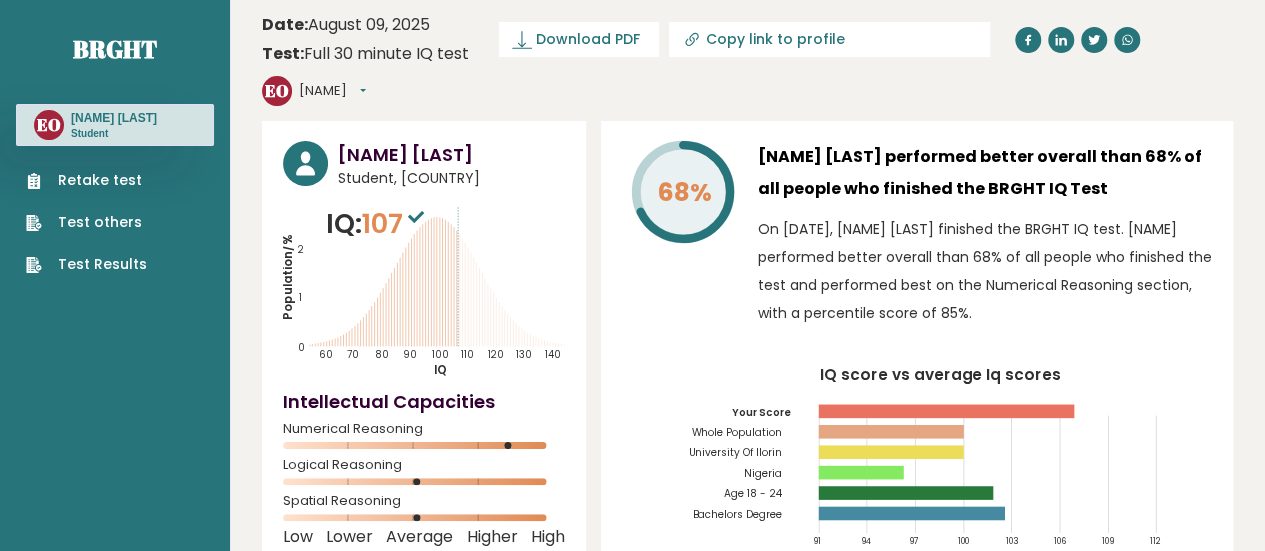 scroll, scrollTop: 0, scrollLeft: 0, axis: both 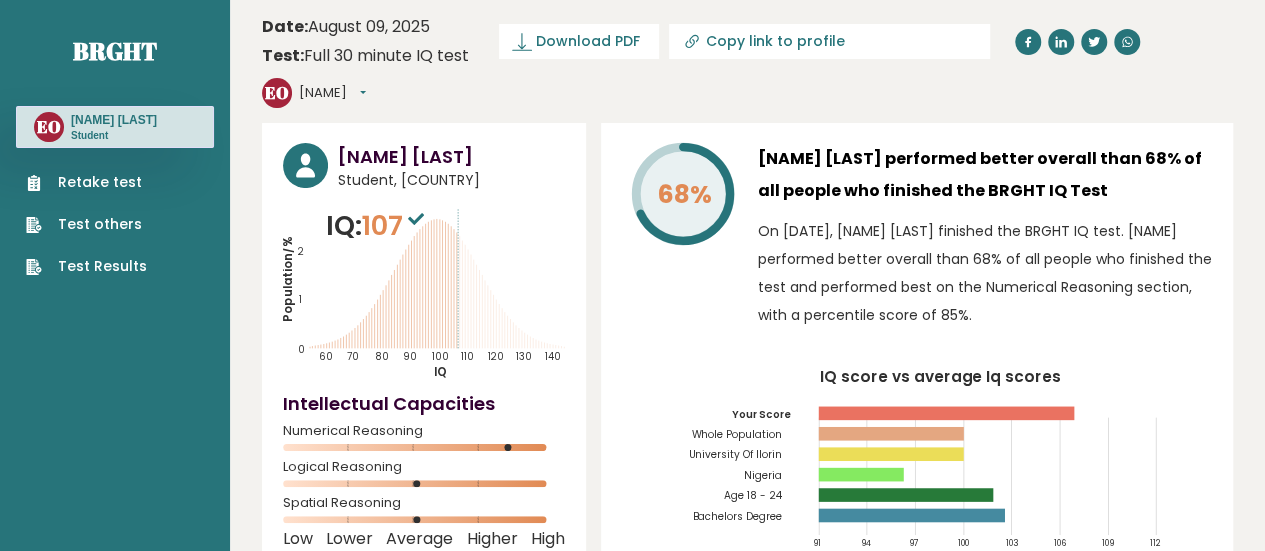 click 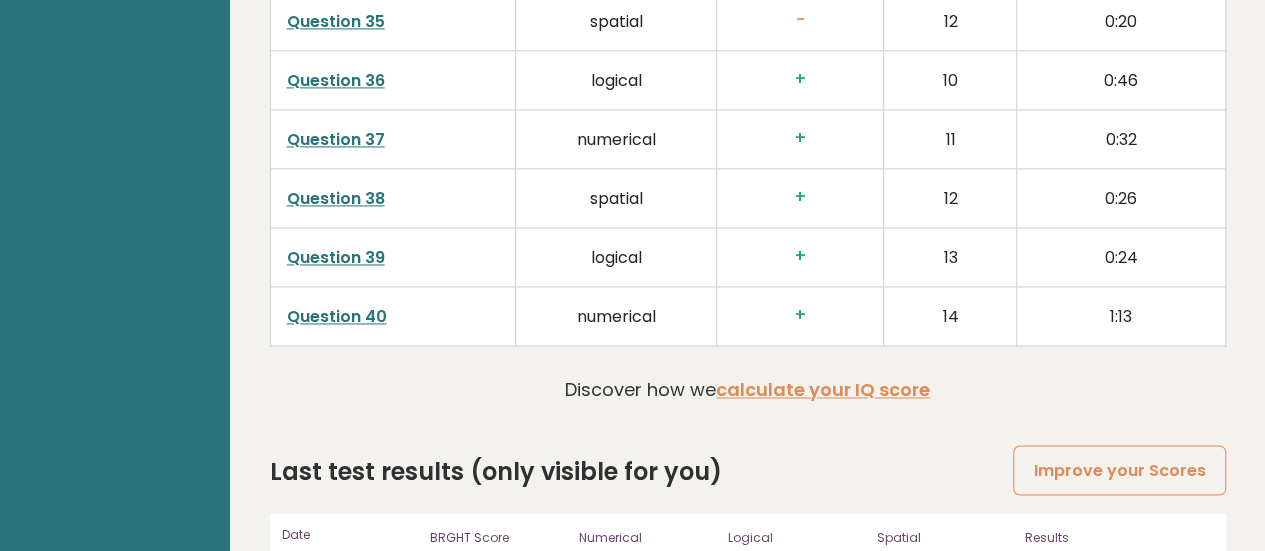 scroll, scrollTop: 5294, scrollLeft: 0, axis: vertical 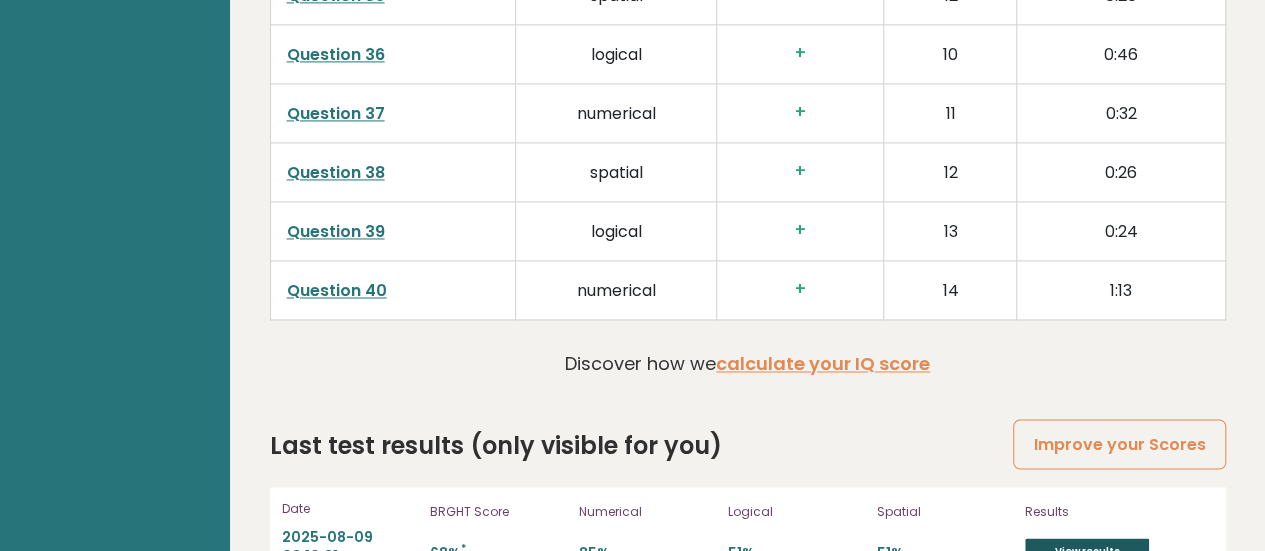 click on "View results" at bounding box center [1087, 551] 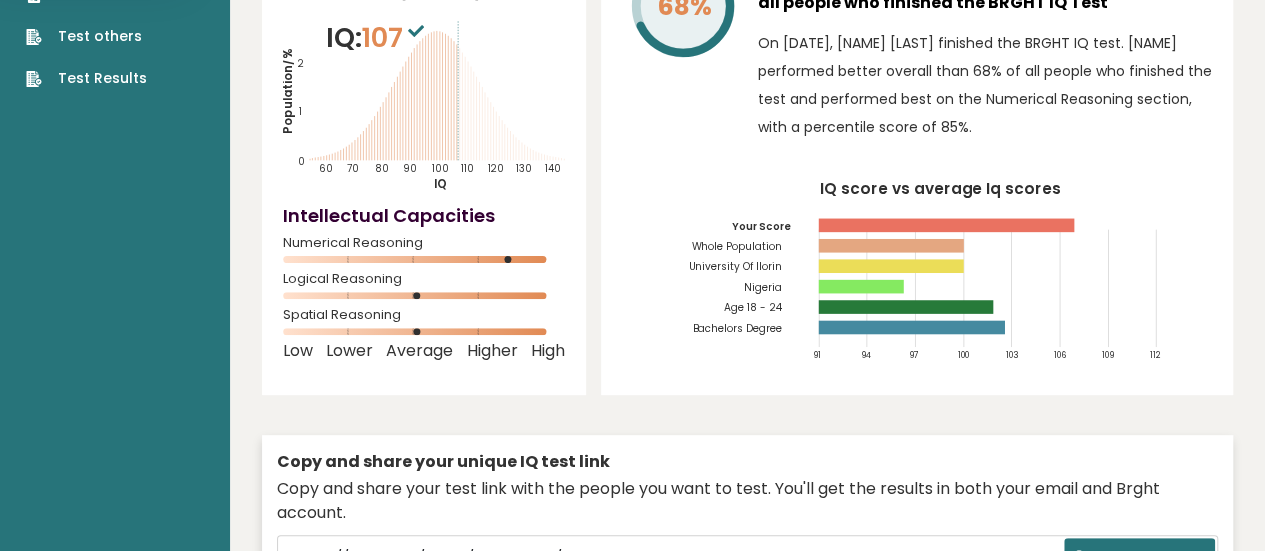 scroll, scrollTop: 0, scrollLeft: 0, axis: both 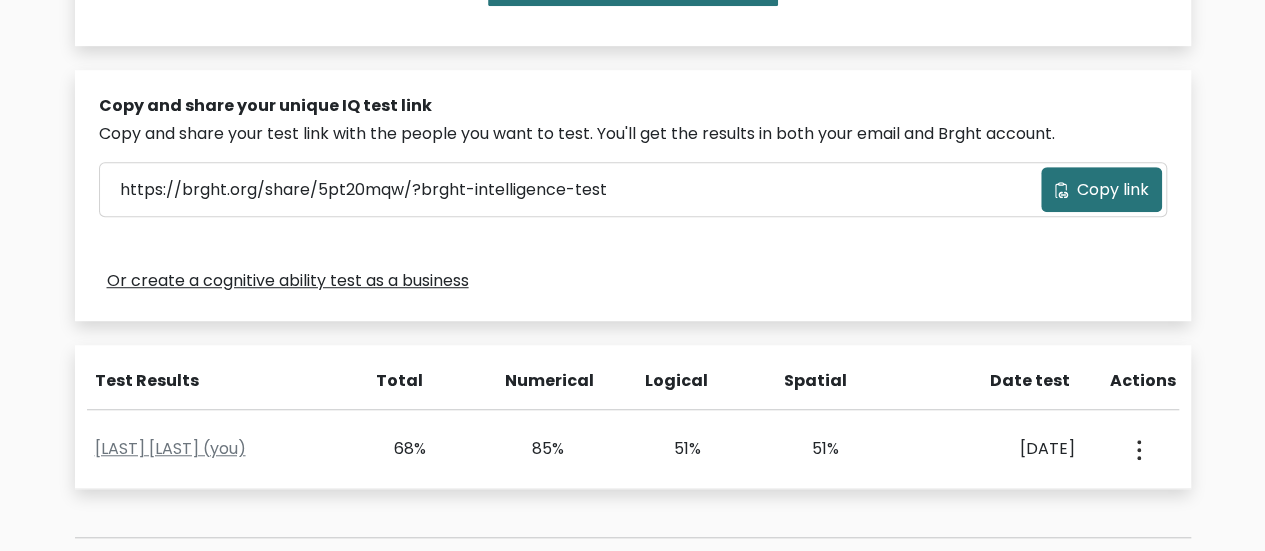 click on "Or create a cognitive ability test as a business" at bounding box center [633, 281] 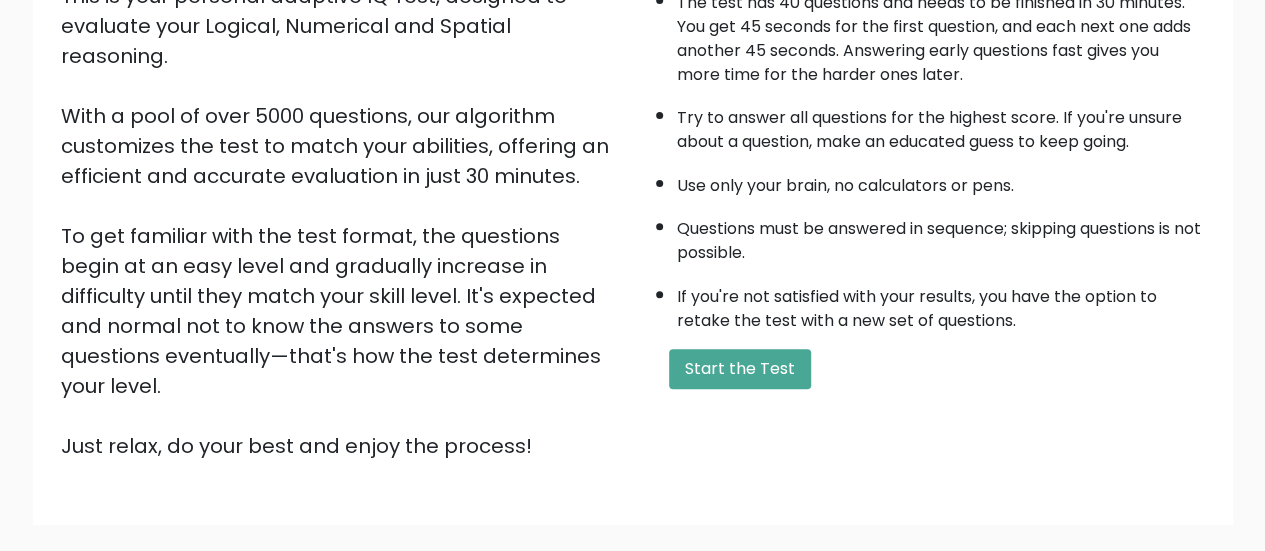 scroll, scrollTop: 266, scrollLeft: 0, axis: vertical 